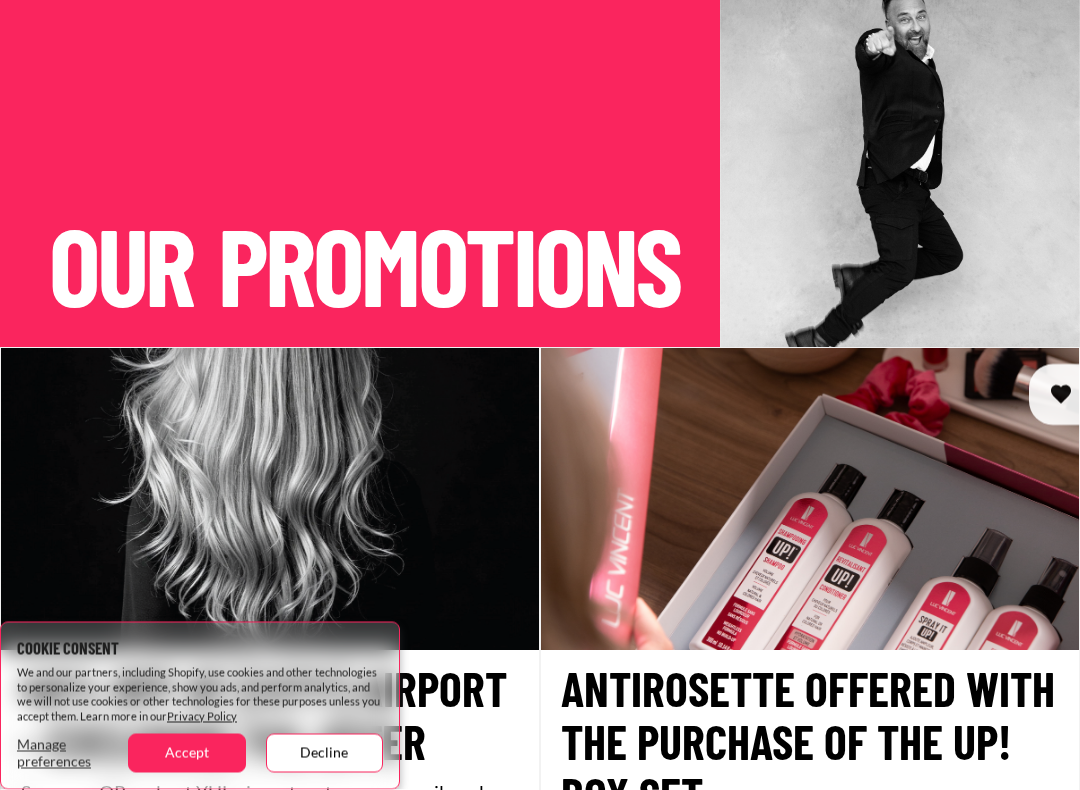 scroll, scrollTop: 167, scrollLeft: 0, axis: vertical 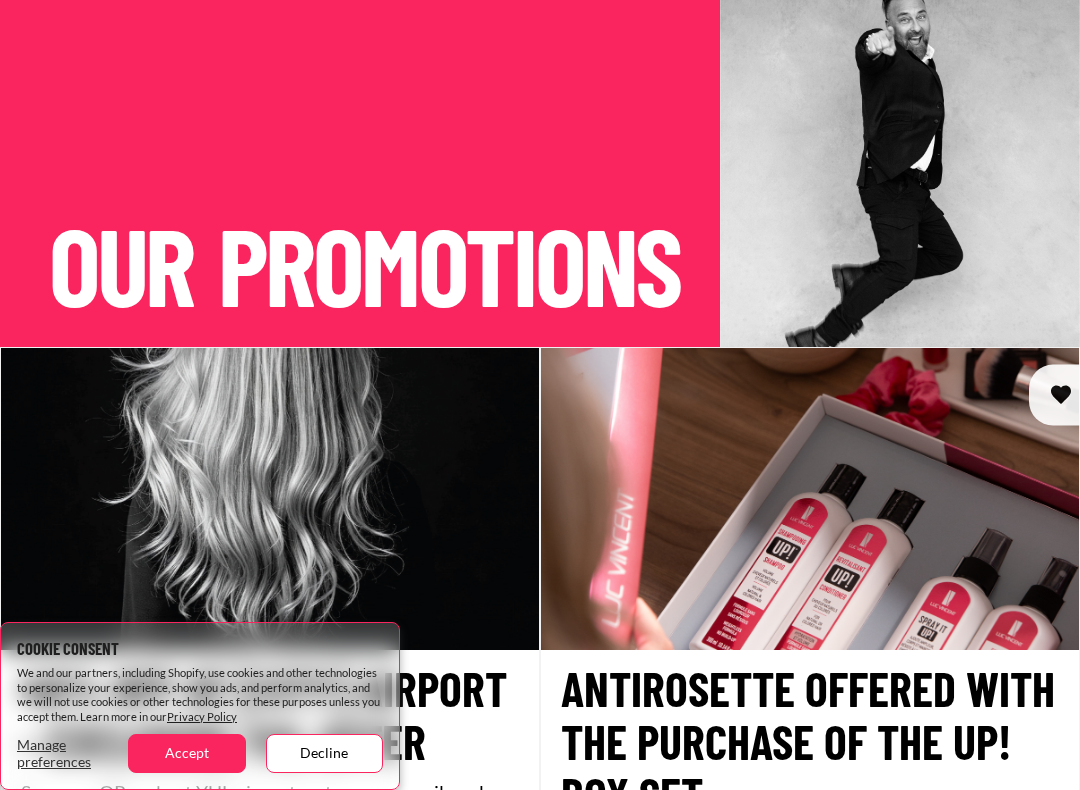 click on "Accept" at bounding box center [186, 753] 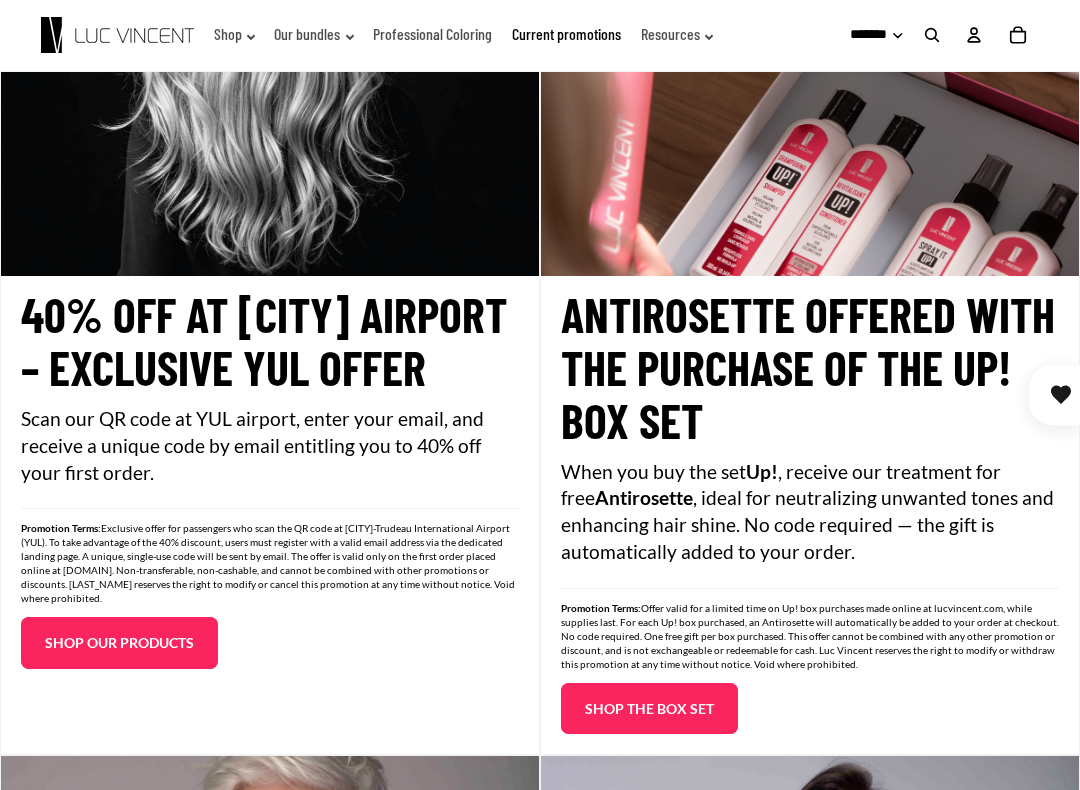 scroll, scrollTop: 540, scrollLeft: 0, axis: vertical 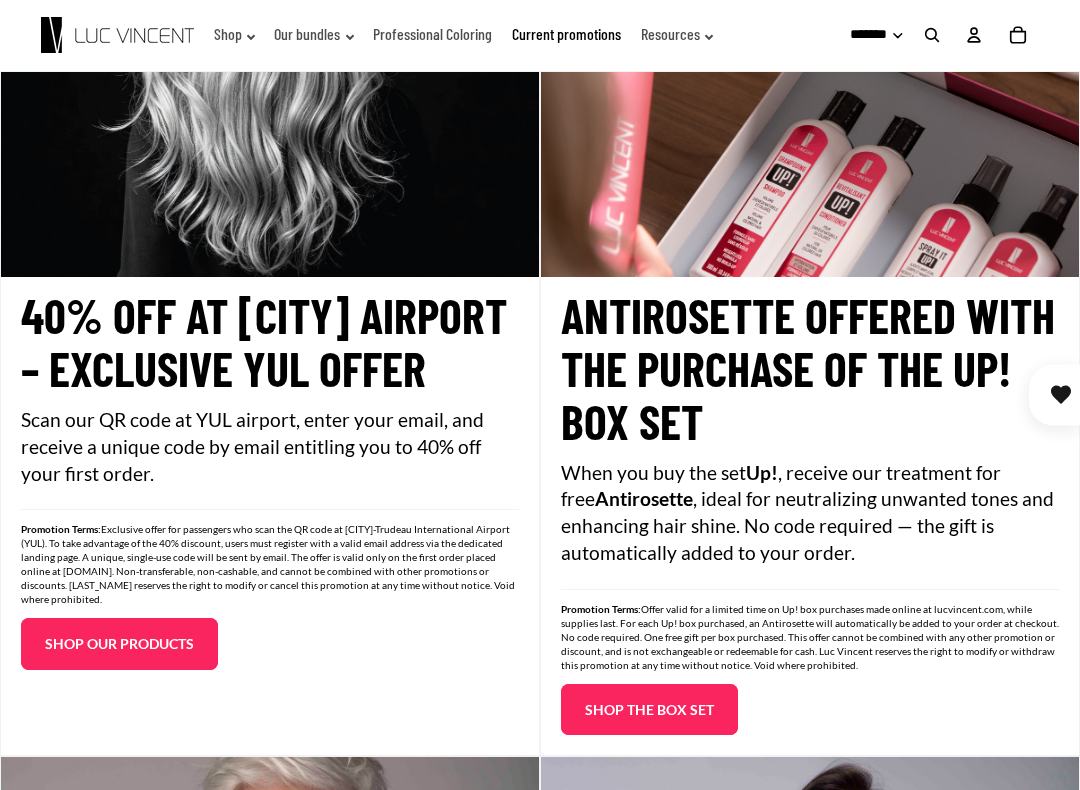 click on "Antirosette offered with the purchase of the Up! box set" at bounding box center (810, 368) 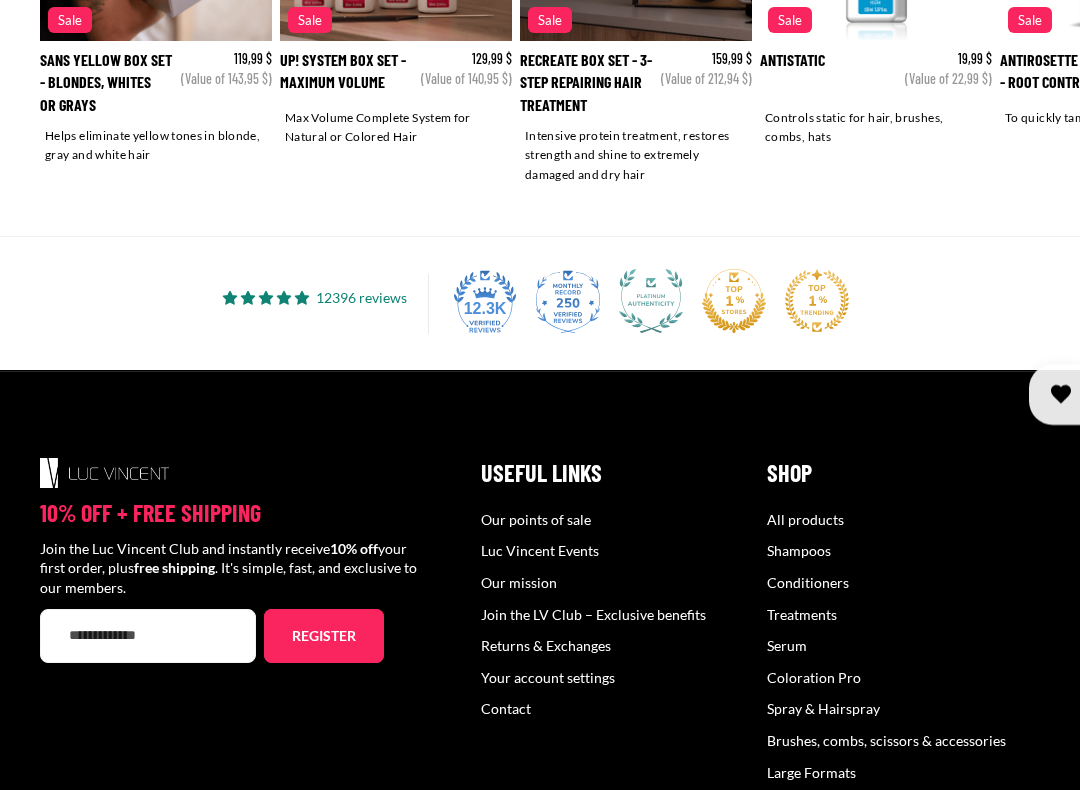 scroll, scrollTop: 3148, scrollLeft: 0, axis: vertical 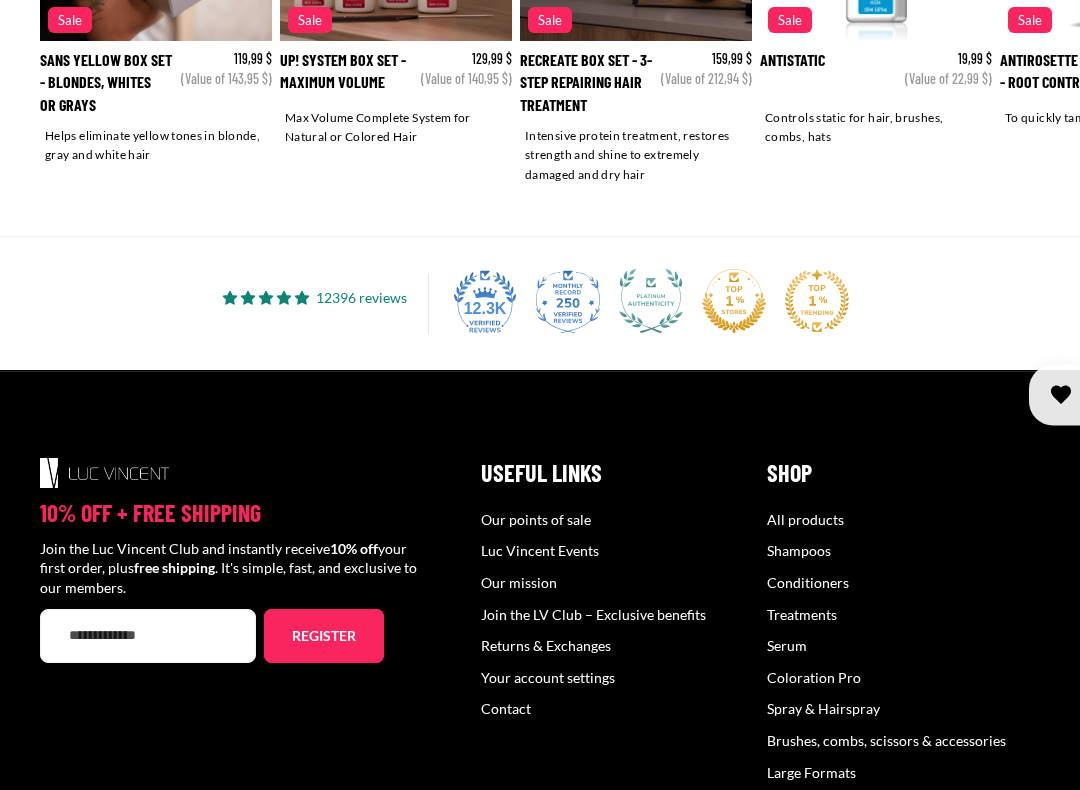 click on "Contact" at bounding box center [506, 708] 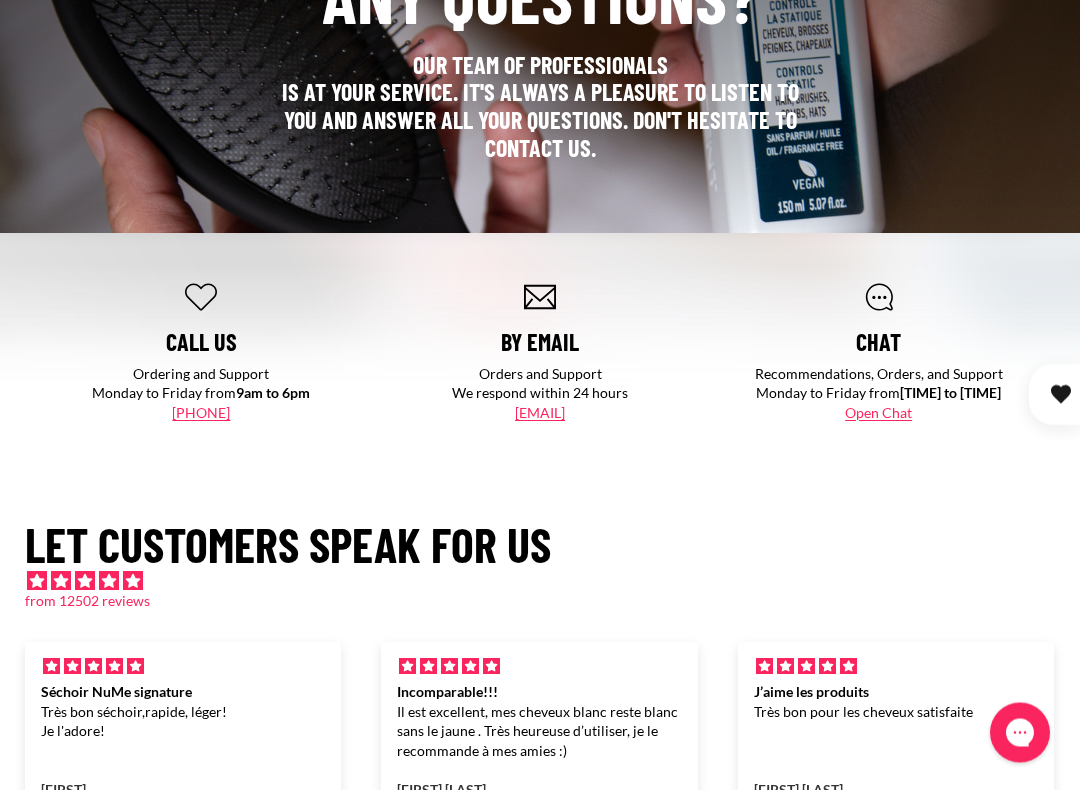 scroll, scrollTop: 214, scrollLeft: 0, axis: vertical 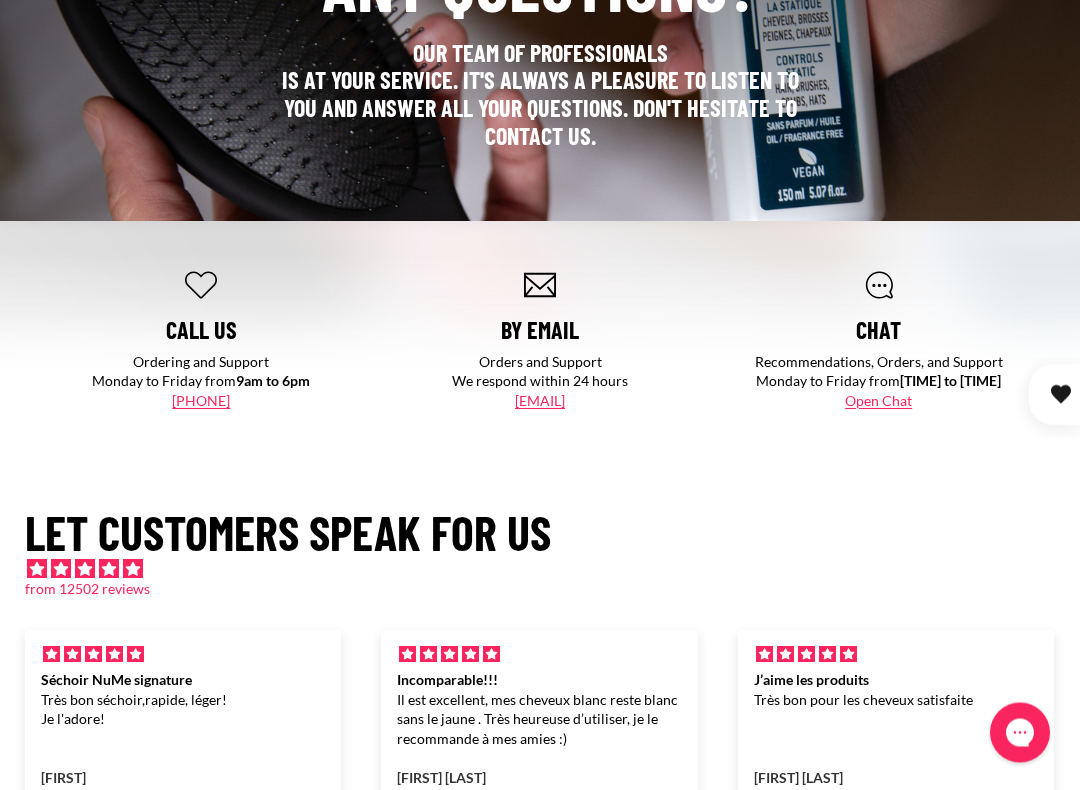 click on "Open Chat" at bounding box center (878, 401) 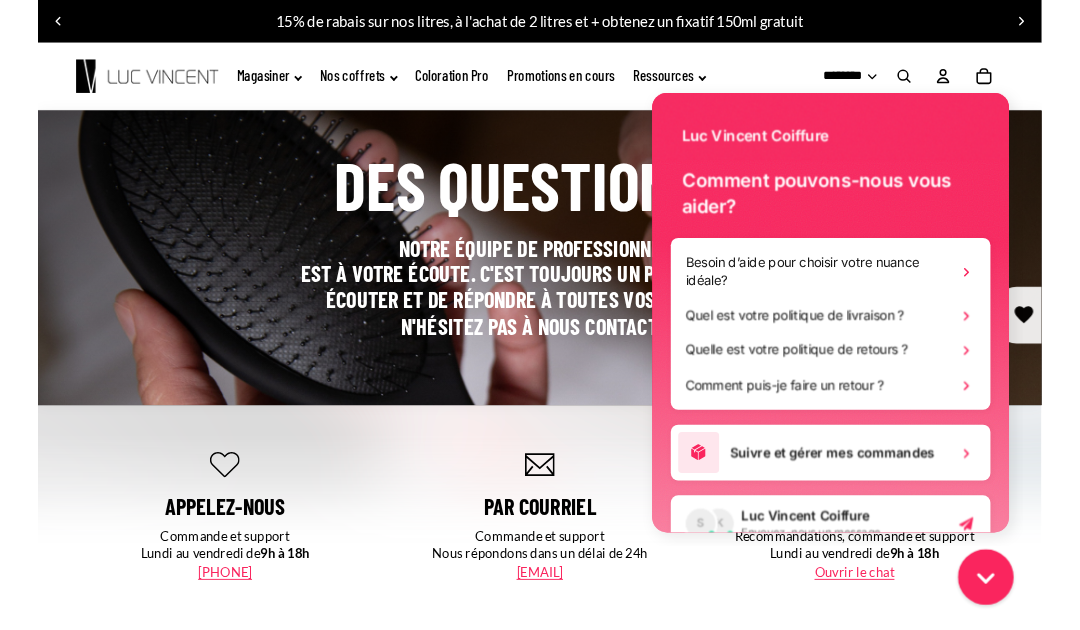 scroll, scrollTop: 0, scrollLeft: 0, axis: both 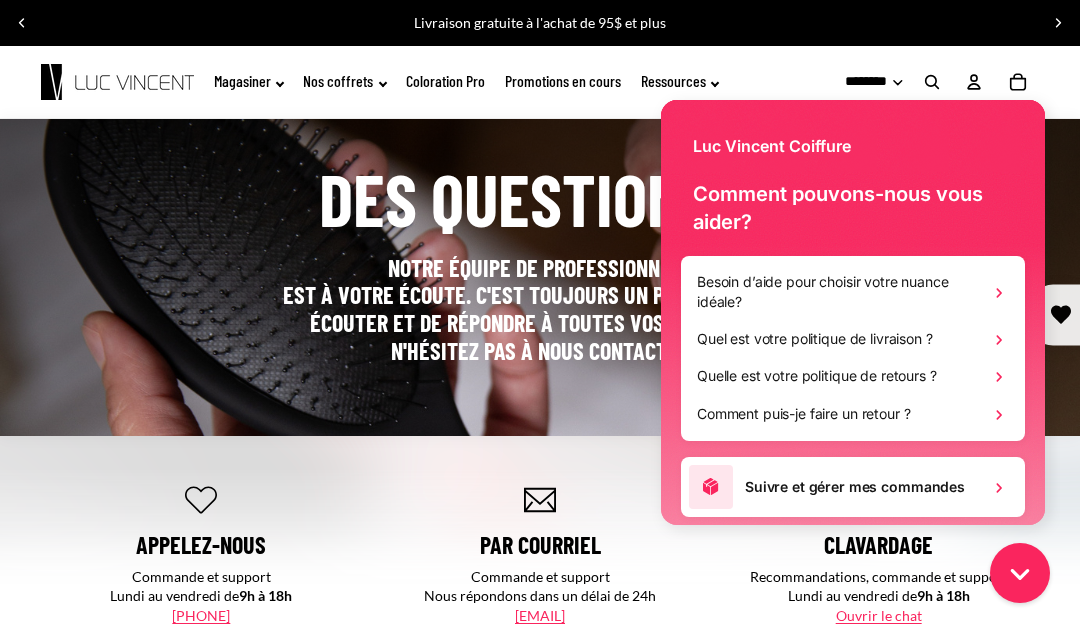 click on "Besoin d’aide pour choisir votre nuance idéale?" at bounding box center (839, 292) 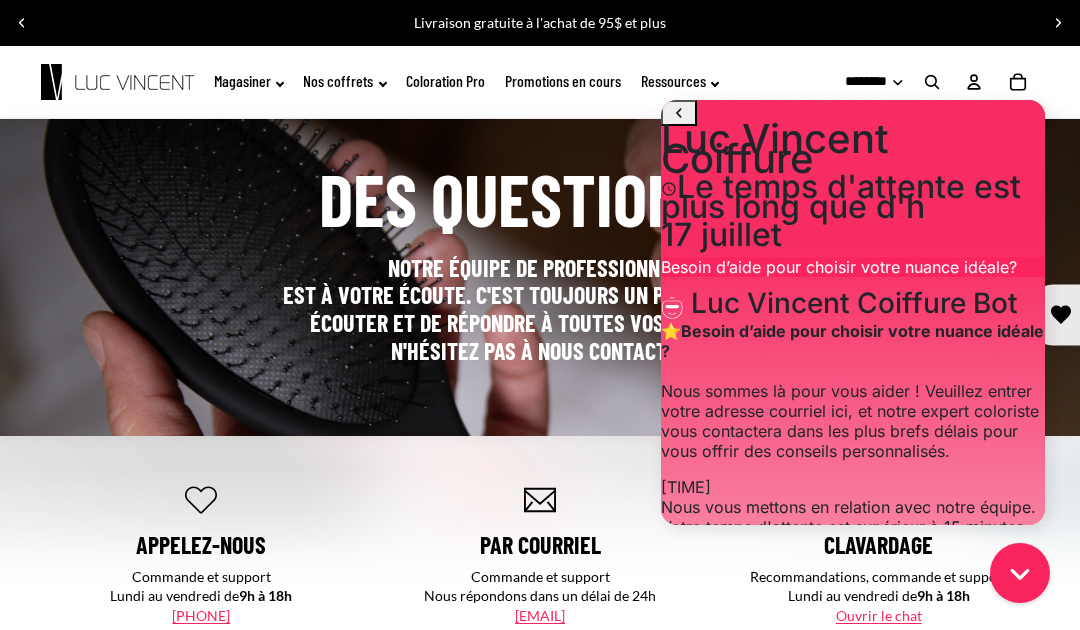 scroll, scrollTop: 348, scrollLeft: 0, axis: vertical 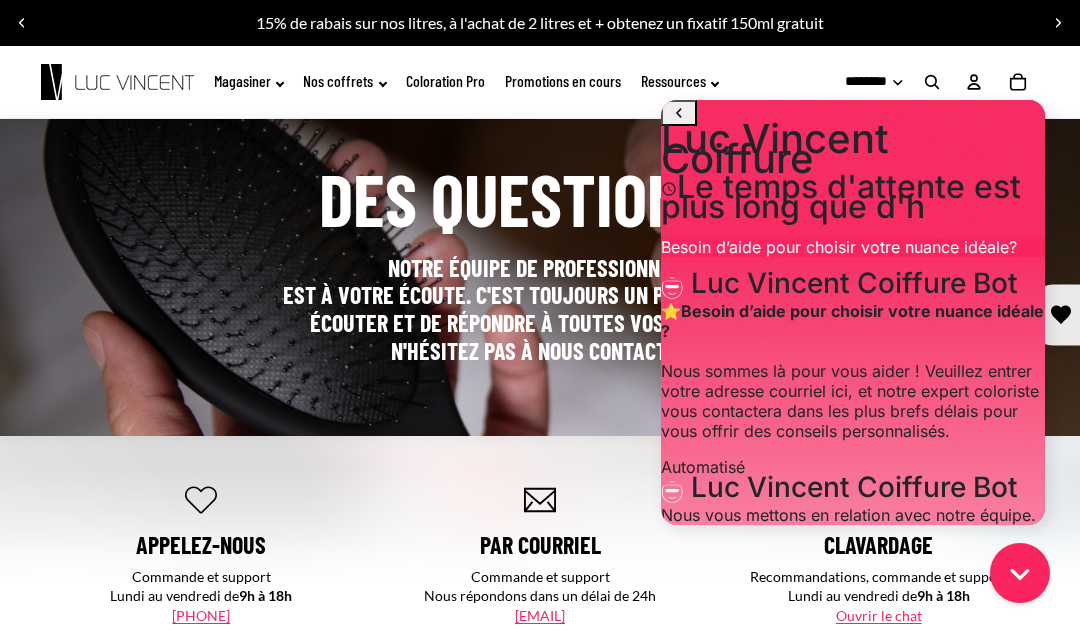 click at bounding box center [745, 729] 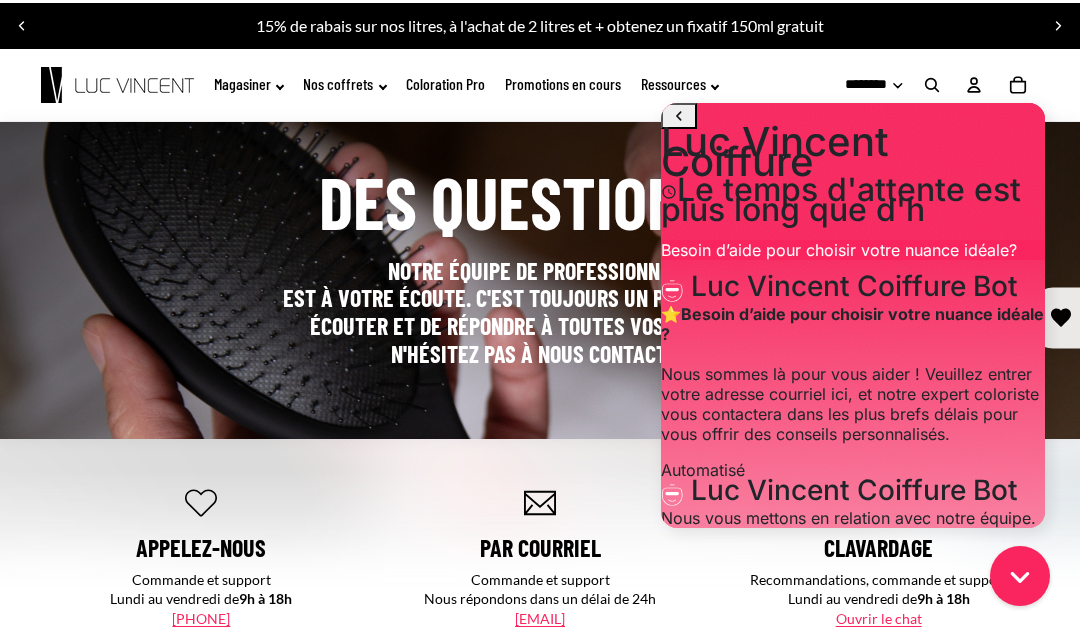 scroll, scrollTop: 0, scrollLeft: 100, axis: horizontal 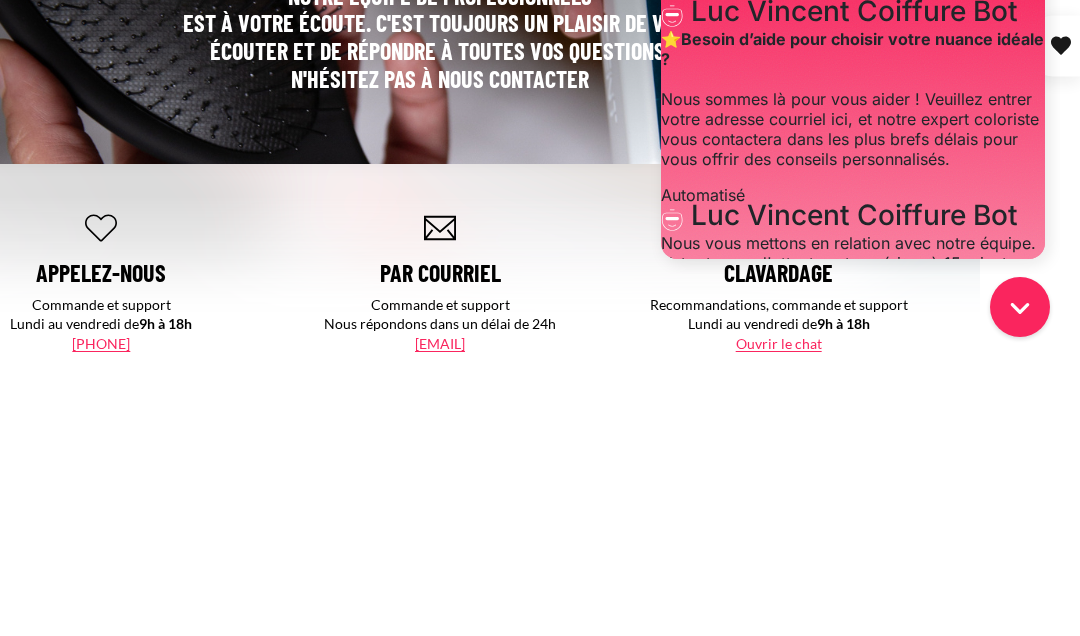 type on "**********" 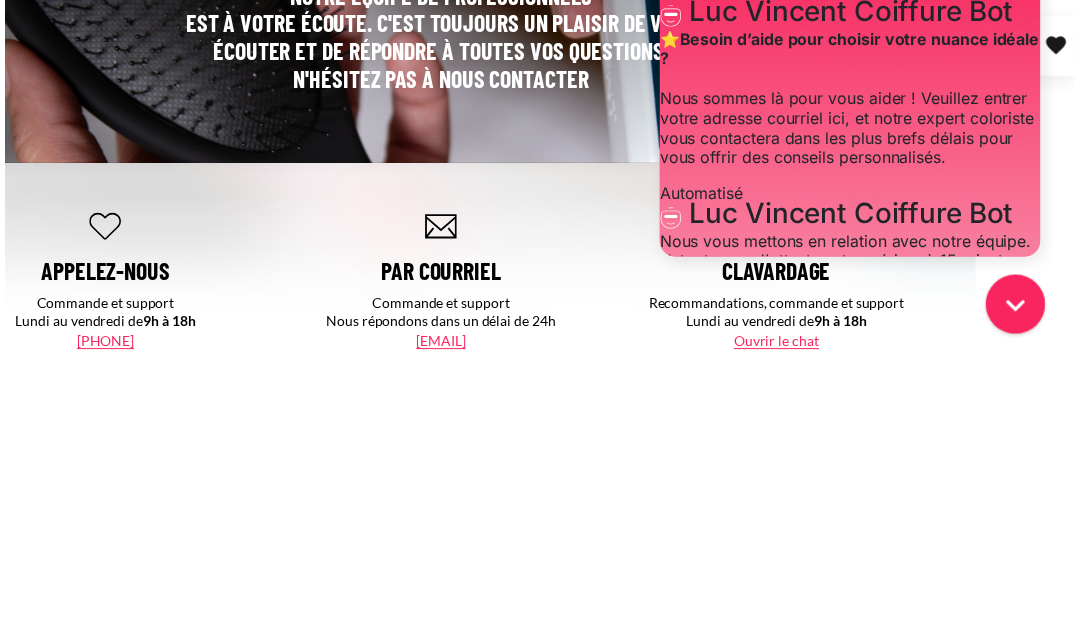 scroll, scrollTop: 272, scrollLeft: 100, axis: both 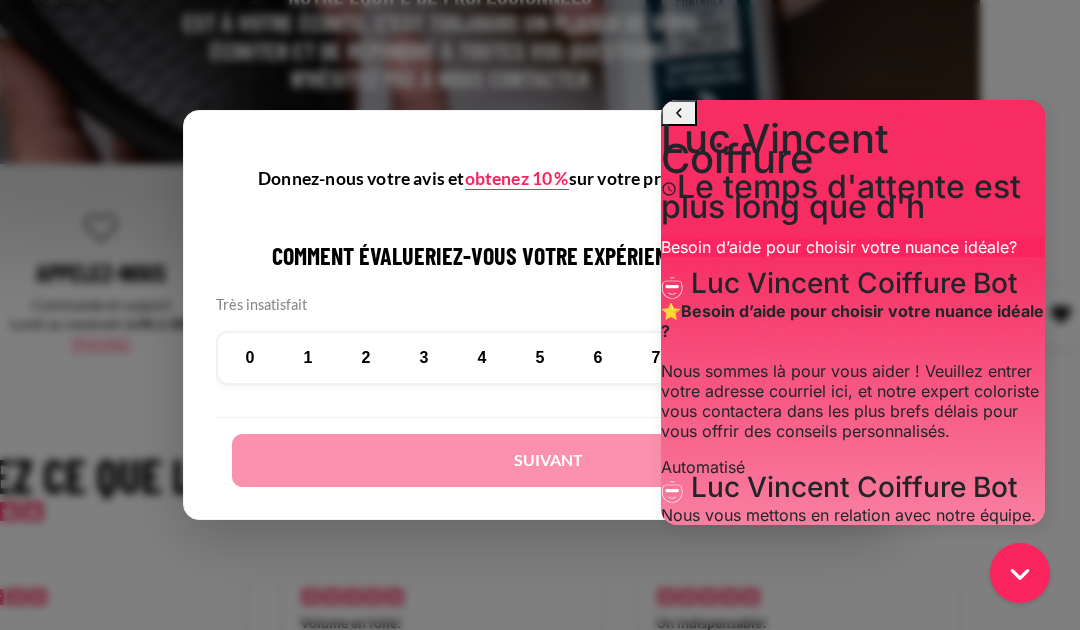 click on "×
Donnez-nous votre avis et  obtenez 10 %  sur votre prochaine commande !
Comment évalueriez-vous votre expérience sur le site?
Très insatisfait
Très satisfait
0
1
2
3
4
5
6
7
8" at bounding box center [540, 315] 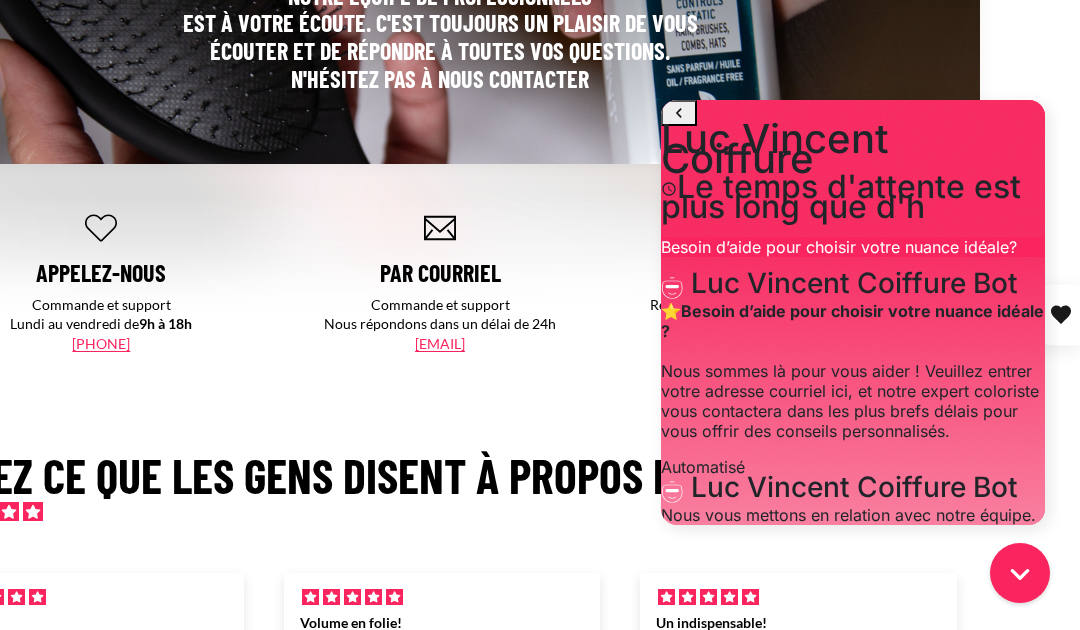 click at bounding box center (679, 113) 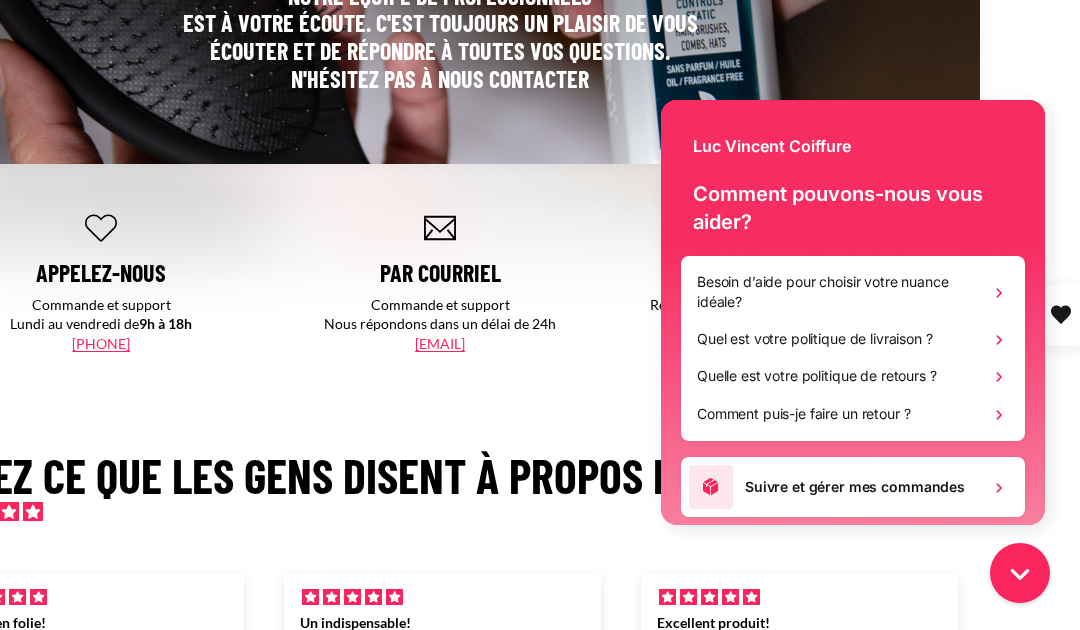click on "Des questions ?
Notre équipe de professionnels est à votre écoute. C'est toujours un plaisir de vous écouter et de répondre à toutes vos questions. N'hésitez pas à nous contacter" at bounding box center (440, 6) 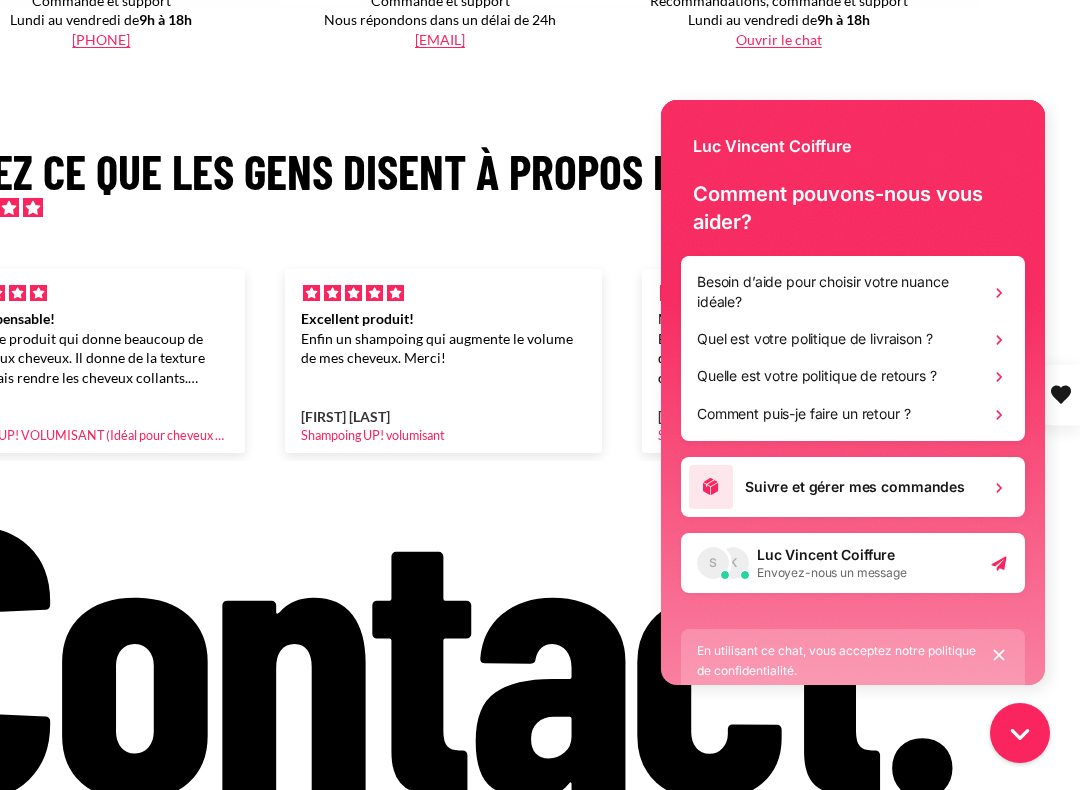 scroll, scrollTop: 586, scrollLeft: 100, axis: both 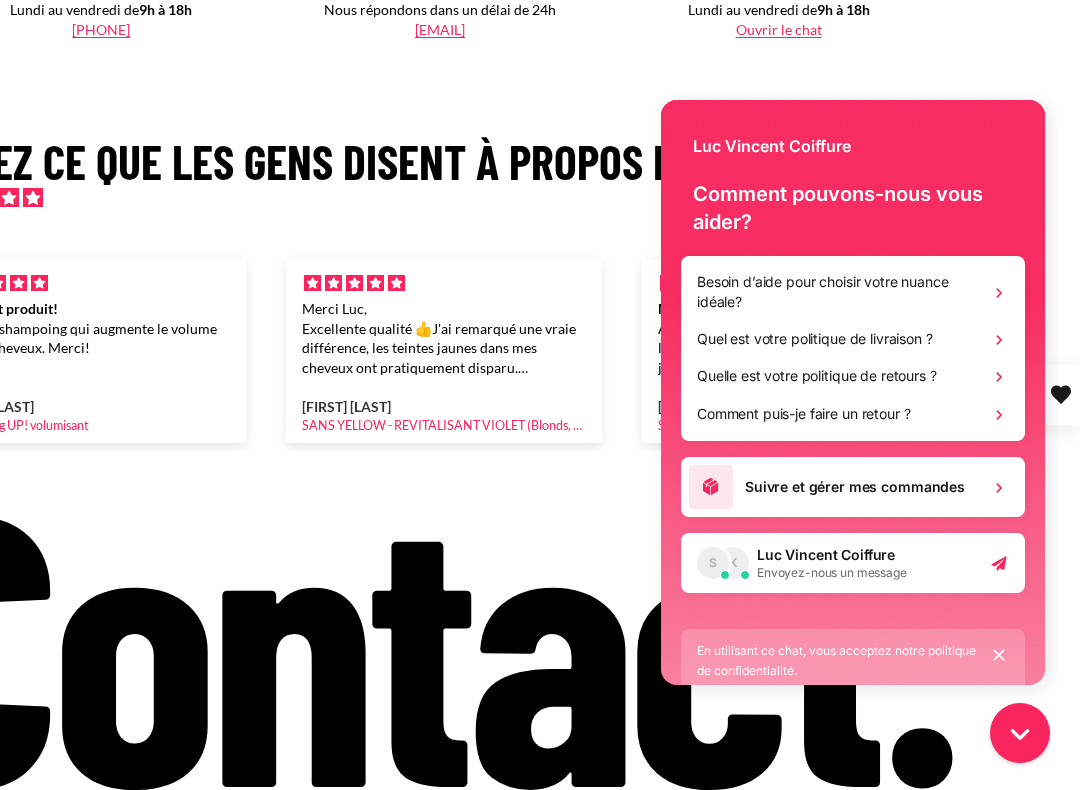 click on "Merci Luc,
Excellente qualité 👍J'ai remarqué une vraie différence, les teintes jaunes dans mes cheveux ont pratiquement disparu.
Merci" at bounding box center (444, 338) 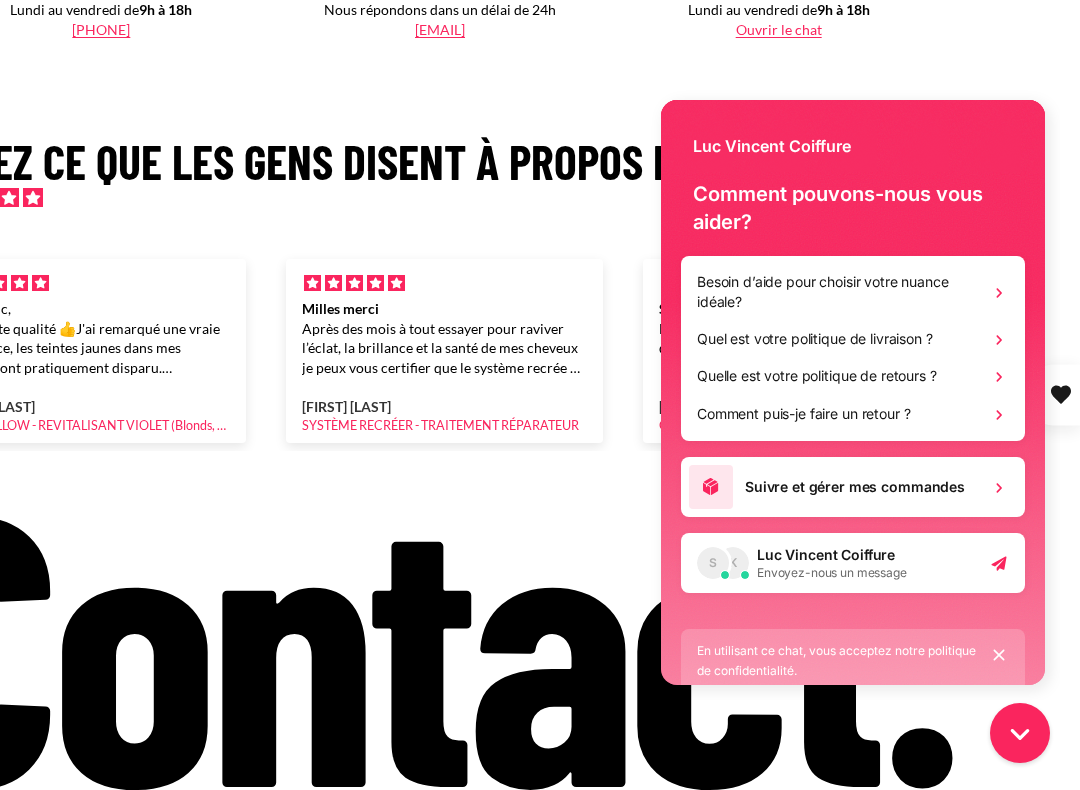 click on "Luc Vincent Coiffure" at bounding box center [853, 136] 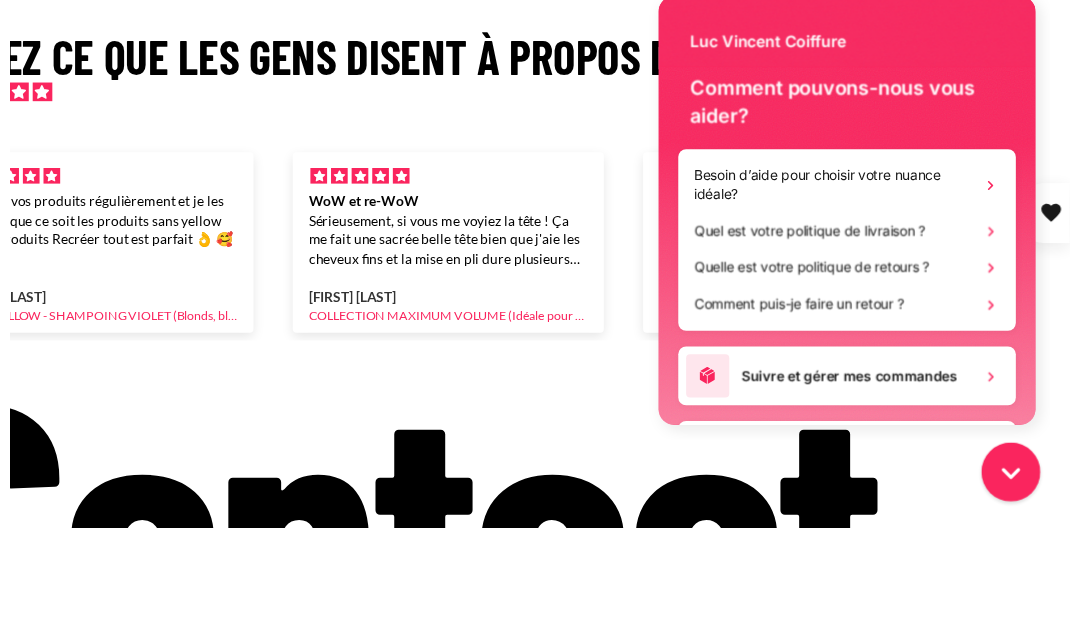 scroll, scrollTop: 690, scrollLeft: 100, axis: both 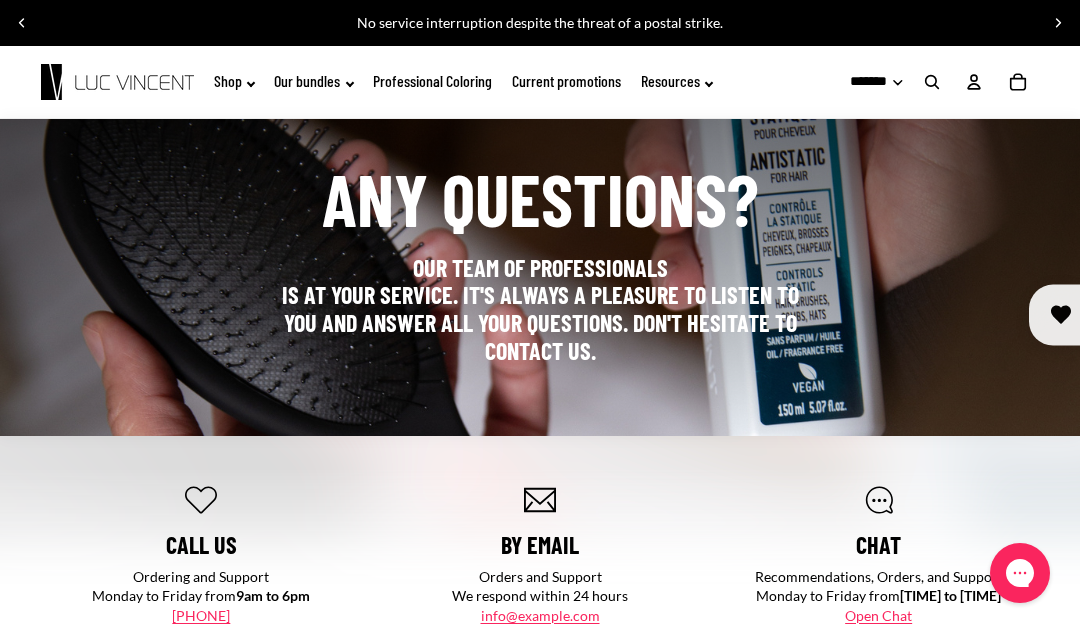 click on "Shop" 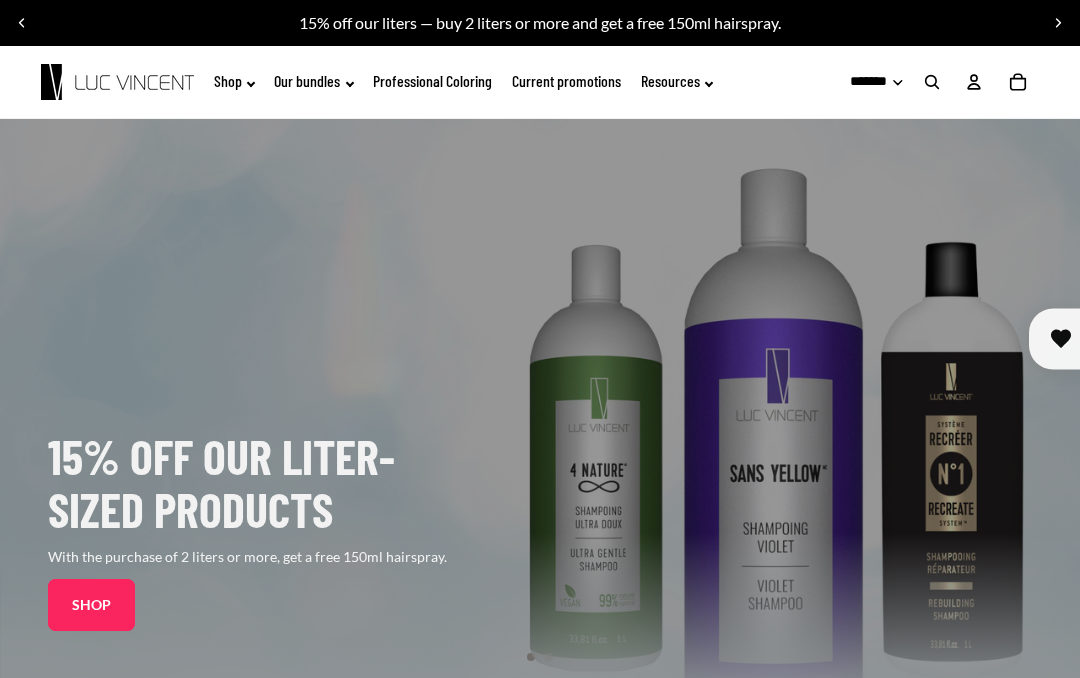scroll, scrollTop: 0, scrollLeft: 0, axis: both 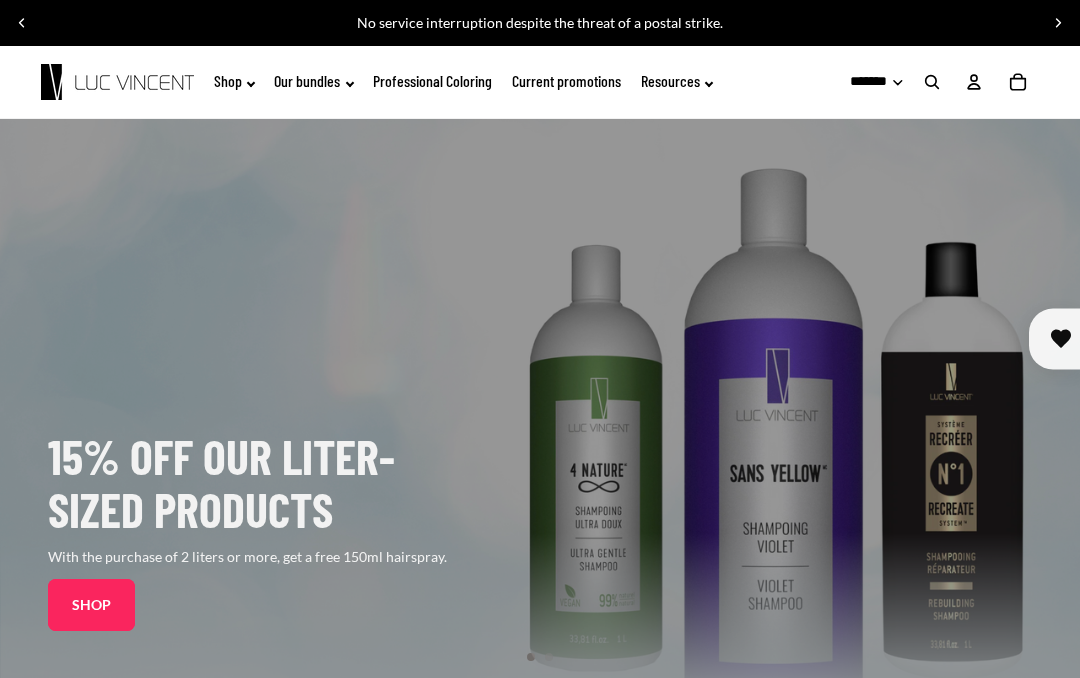 click on "Shop" 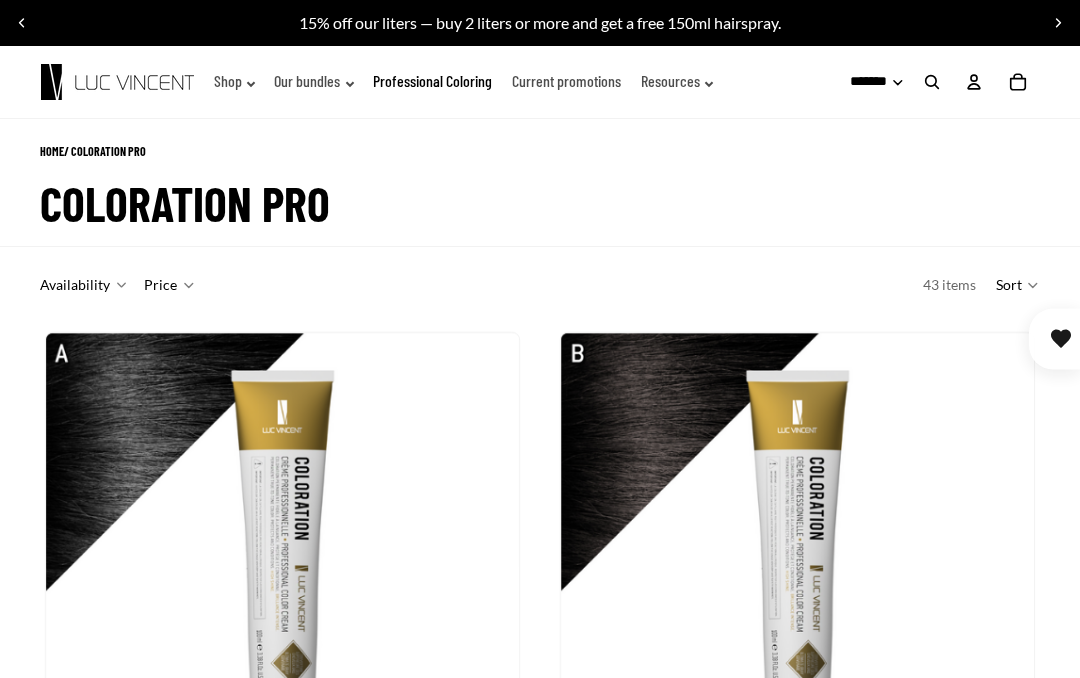 scroll, scrollTop: 0, scrollLeft: 0, axis: both 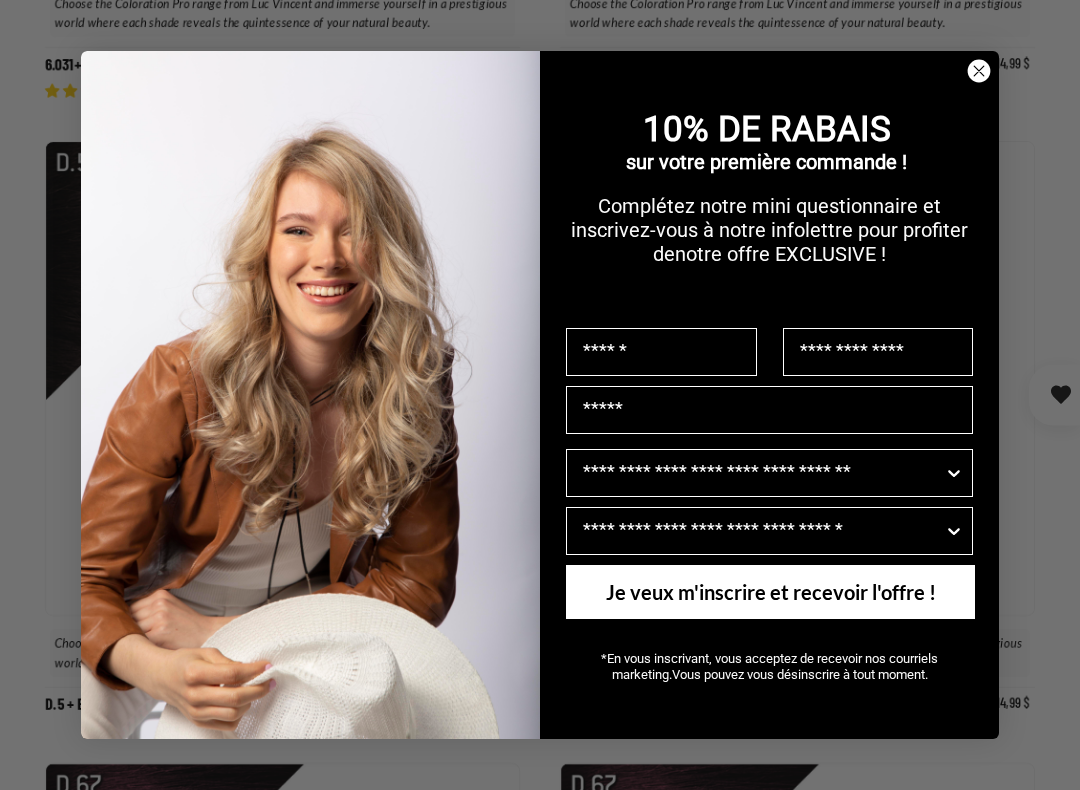 click 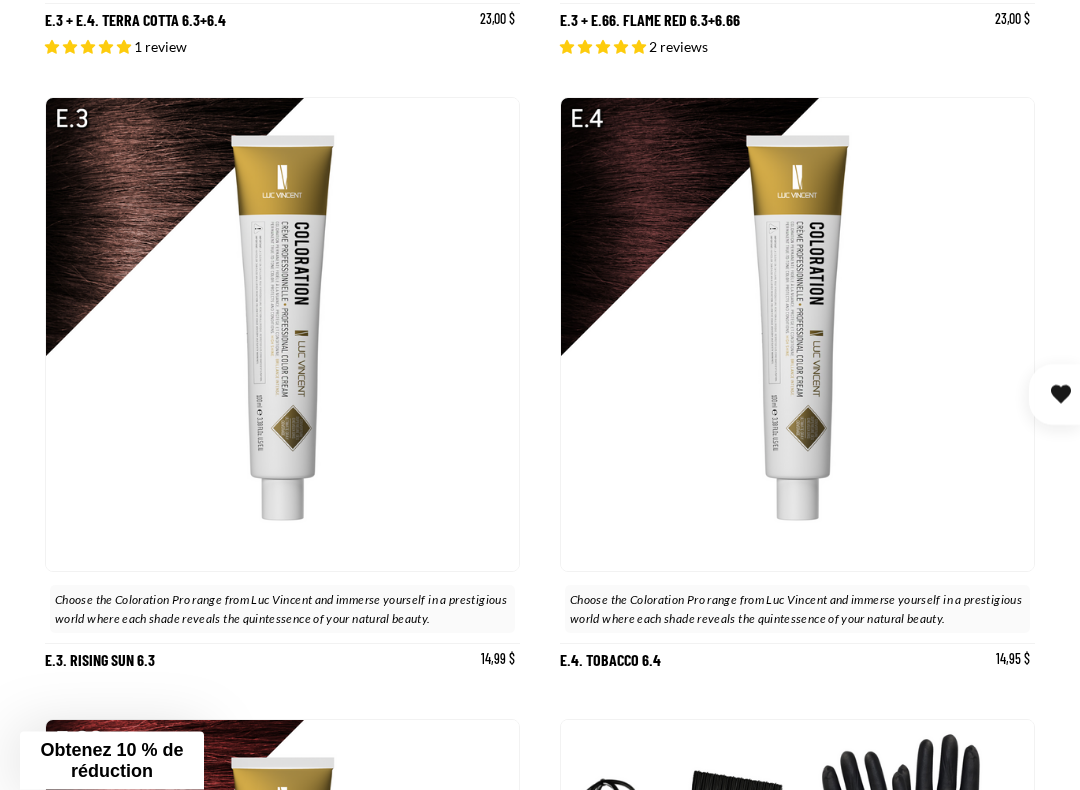 scroll, scrollTop: 5333, scrollLeft: 0, axis: vertical 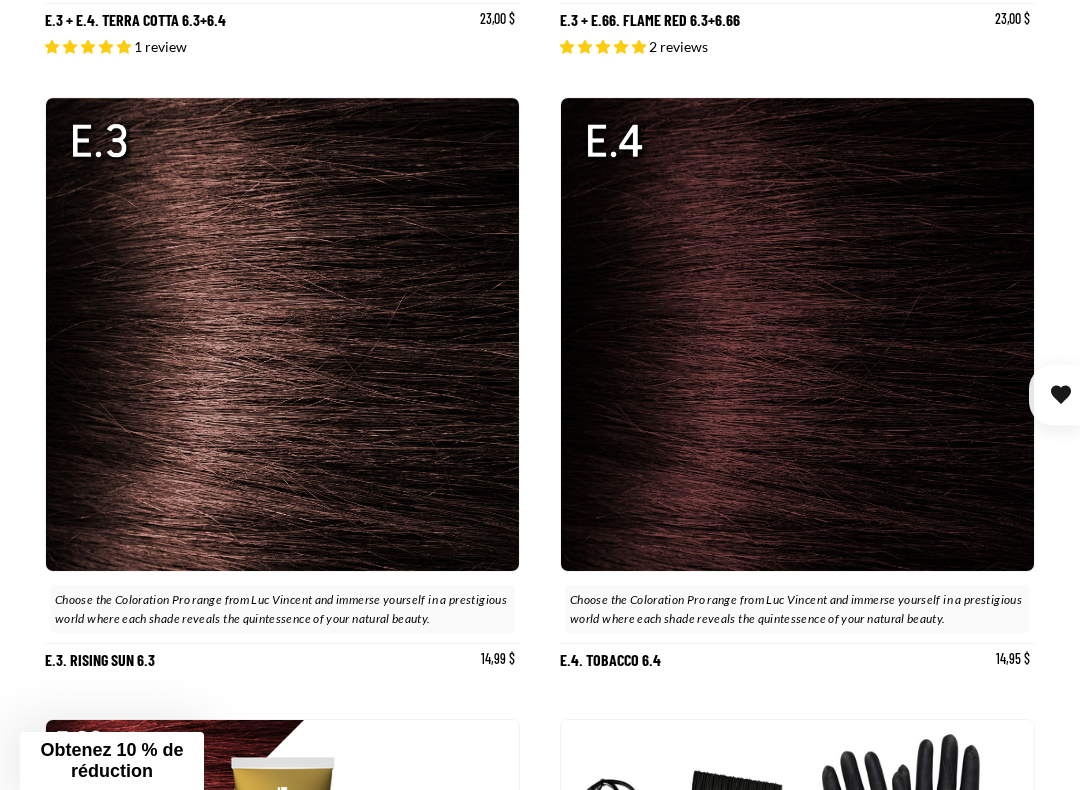 click on "E.3 + E.66. FLAME RED 6.3+6.66" at bounding box center (797, -244) 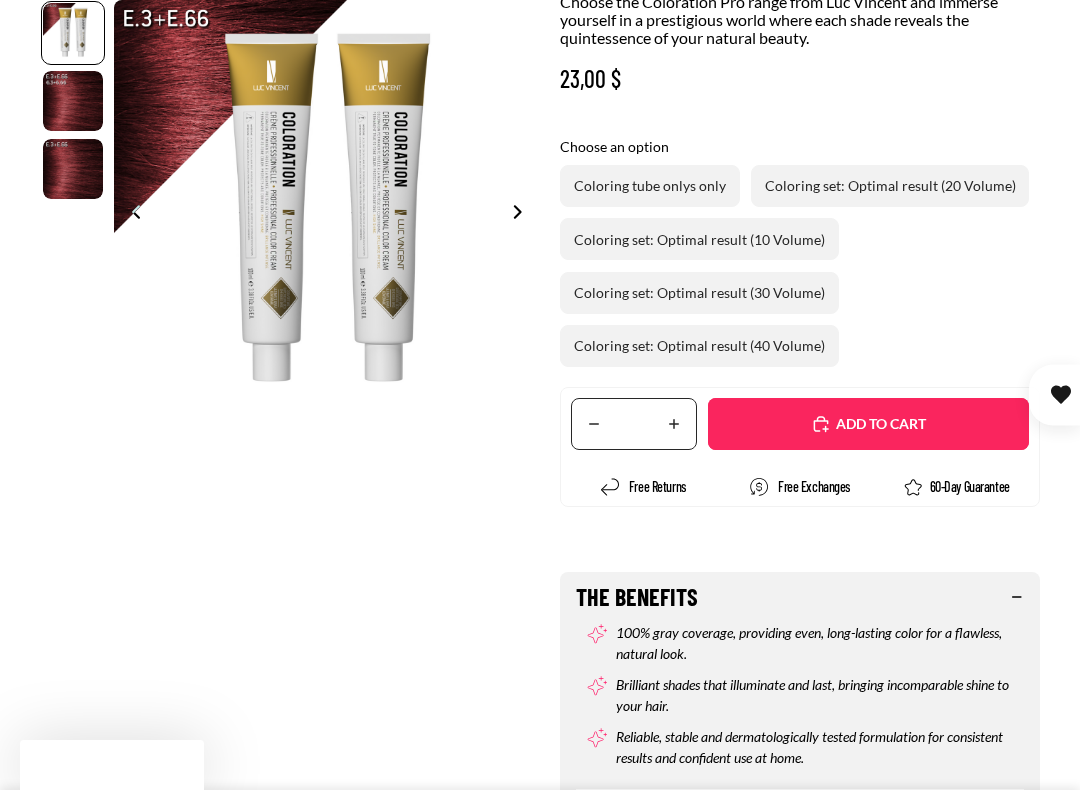 select on "**********" 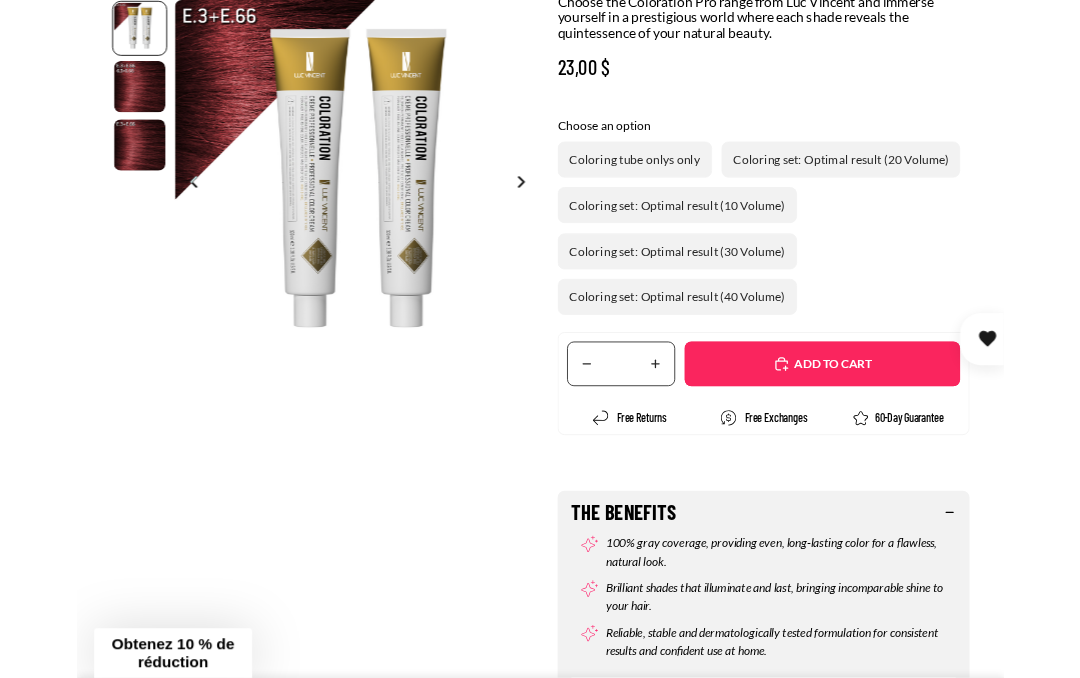 scroll, scrollTop: 0, scrollLeft: 0, axis: both 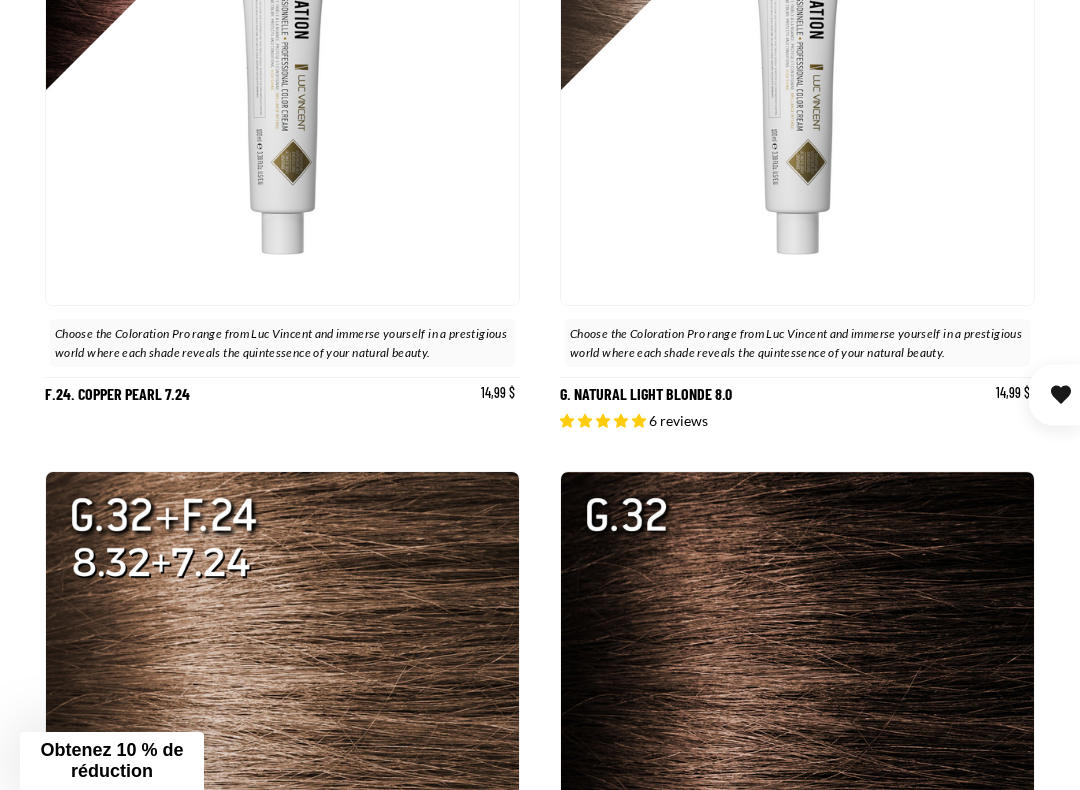 click 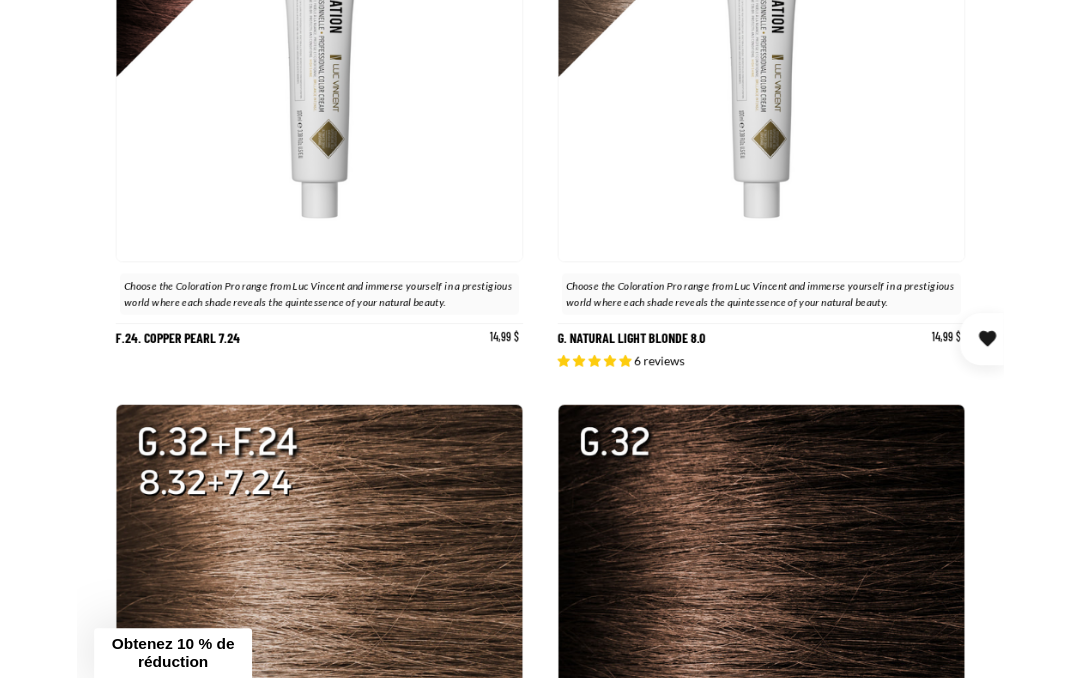 scroll, scrollTop: 0, scrollLeft: 0, axis: both 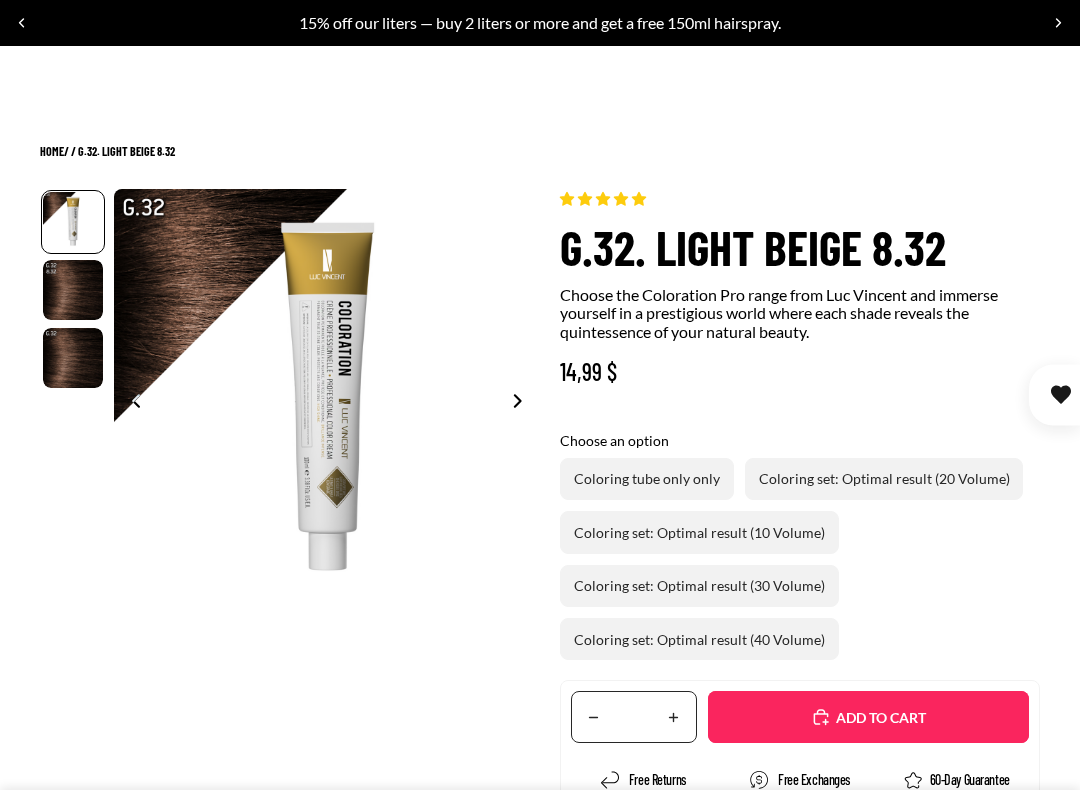 select on "**********" 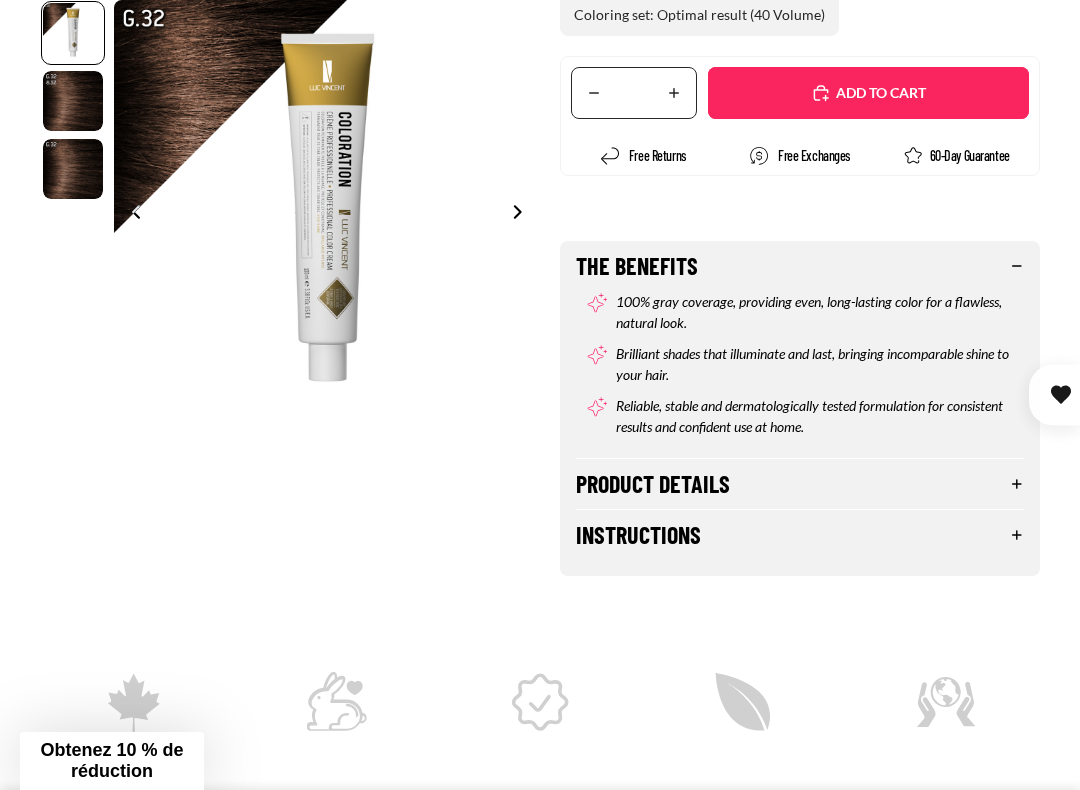 scroll, scrollTop: 652, scrollLeft: 0, axis: vertical 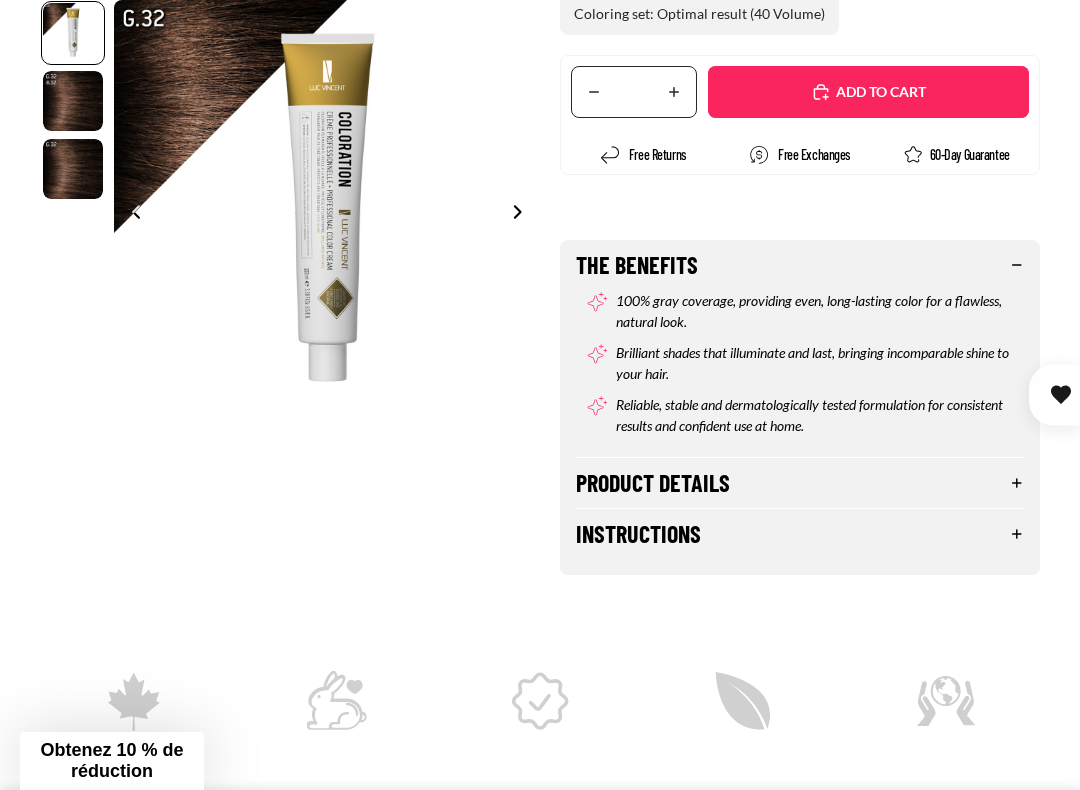 click on "Product details" at bounding box center [800, 483] 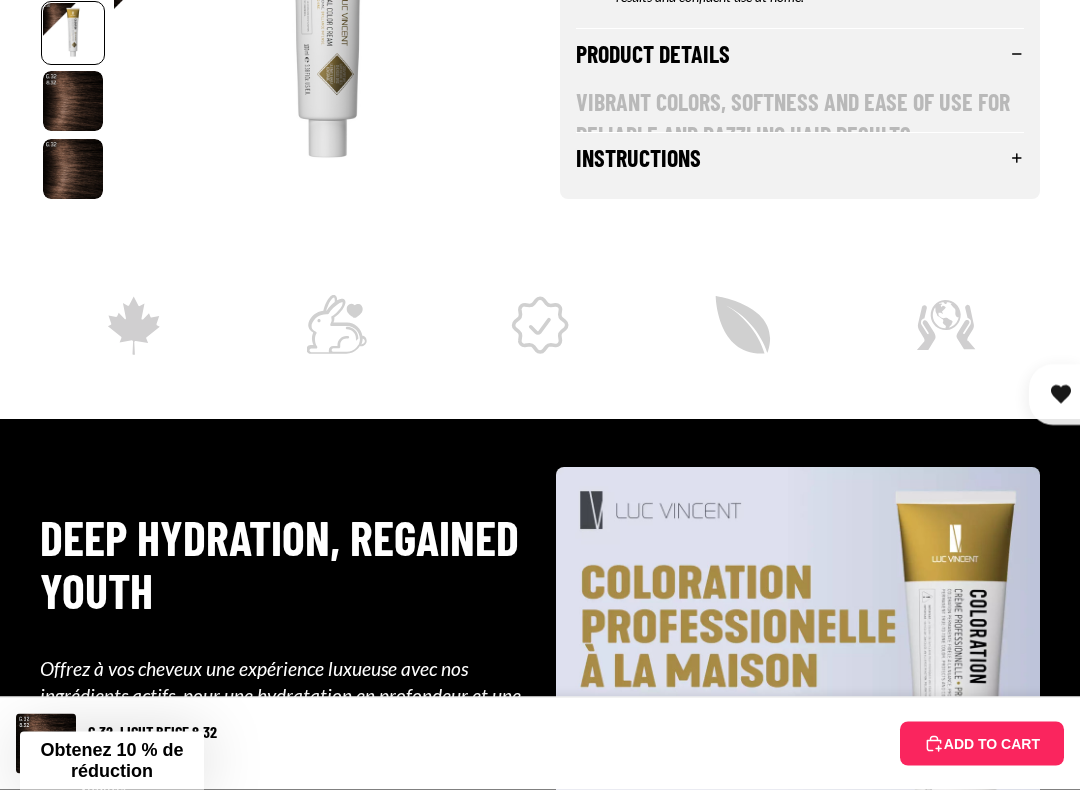scroll, scrollTop: 1081, scrollLeft: 0, axis: vertical 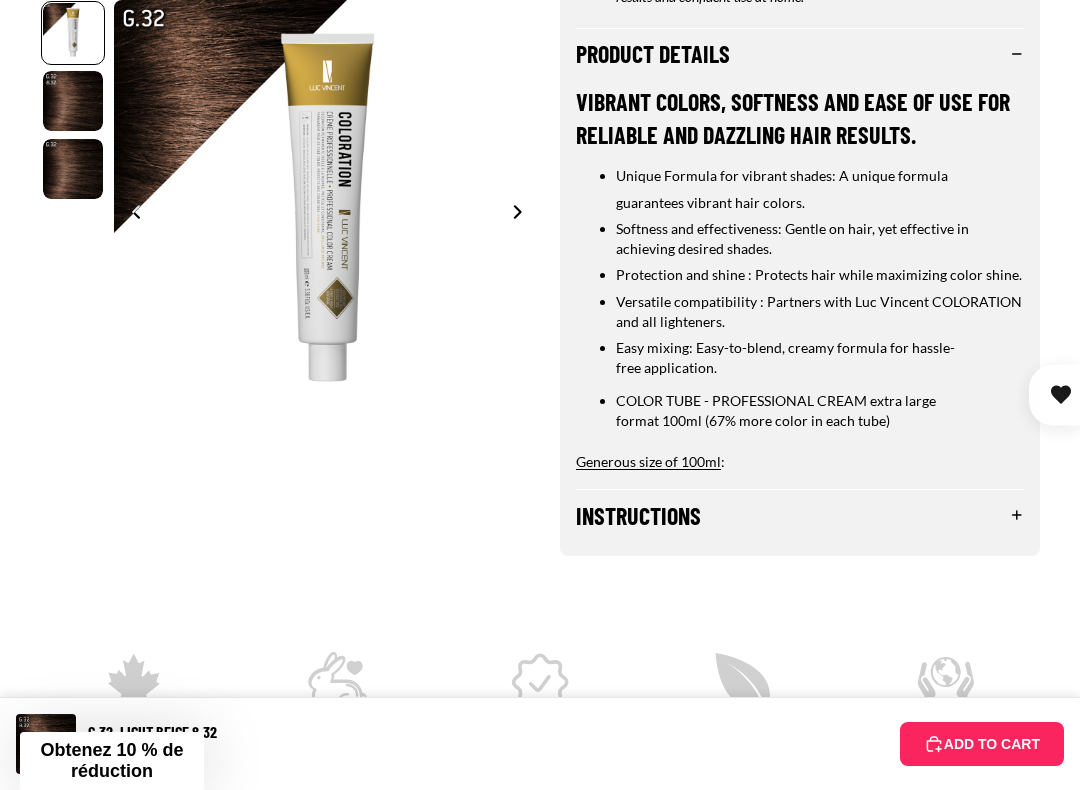 click on "Instructions" at bounding box center [800, 515] 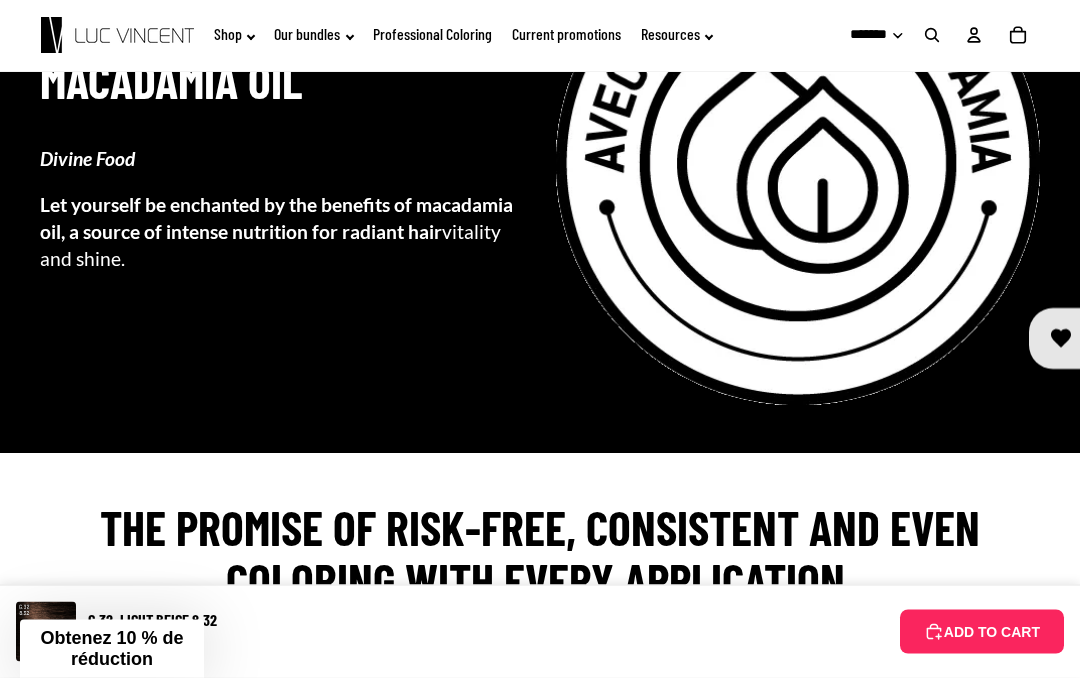 scroll, scrollTop: 5453, scrollLeft: 0, axis: vertical 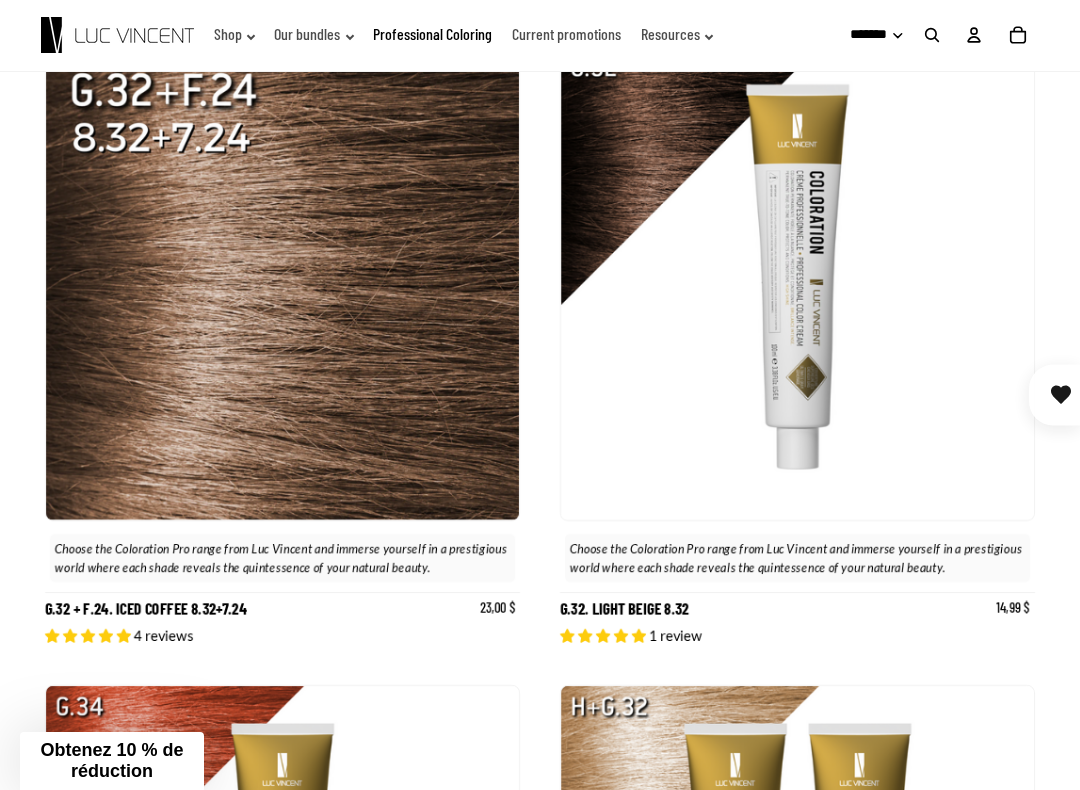 click on "G.32. LIGHT BEIGE 8.32" at bounding box center (797, 345) 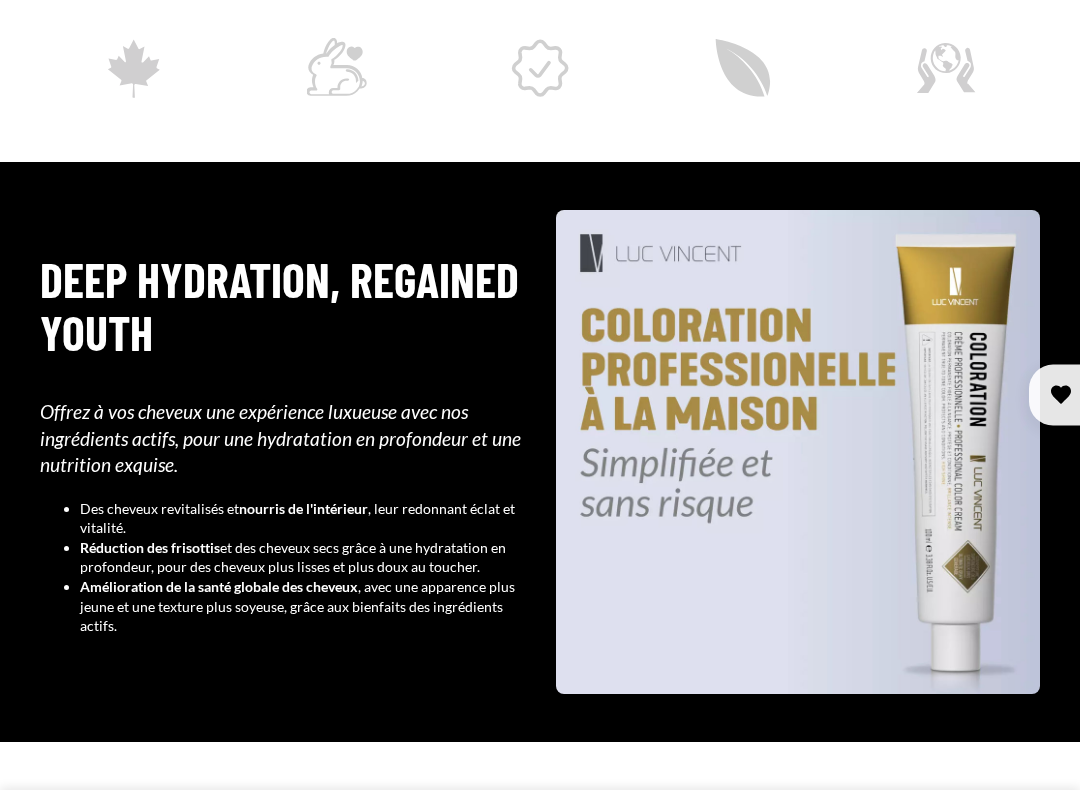 select on "**********" 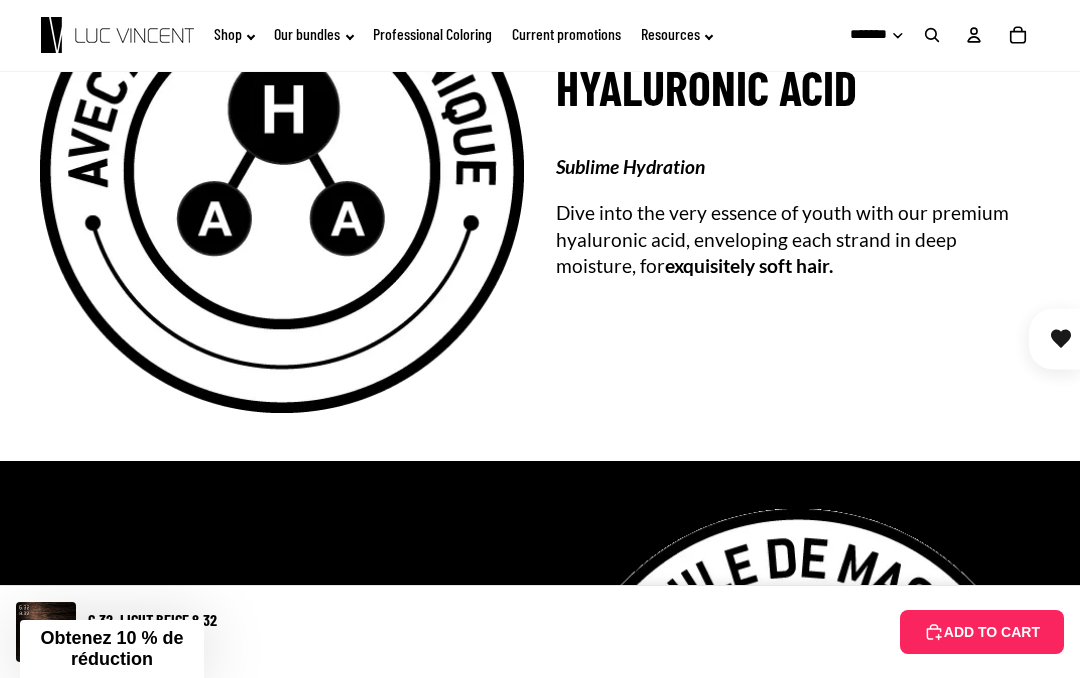 scroll, scrollTop: 4133, scrollLeft: 0, axis: vertical 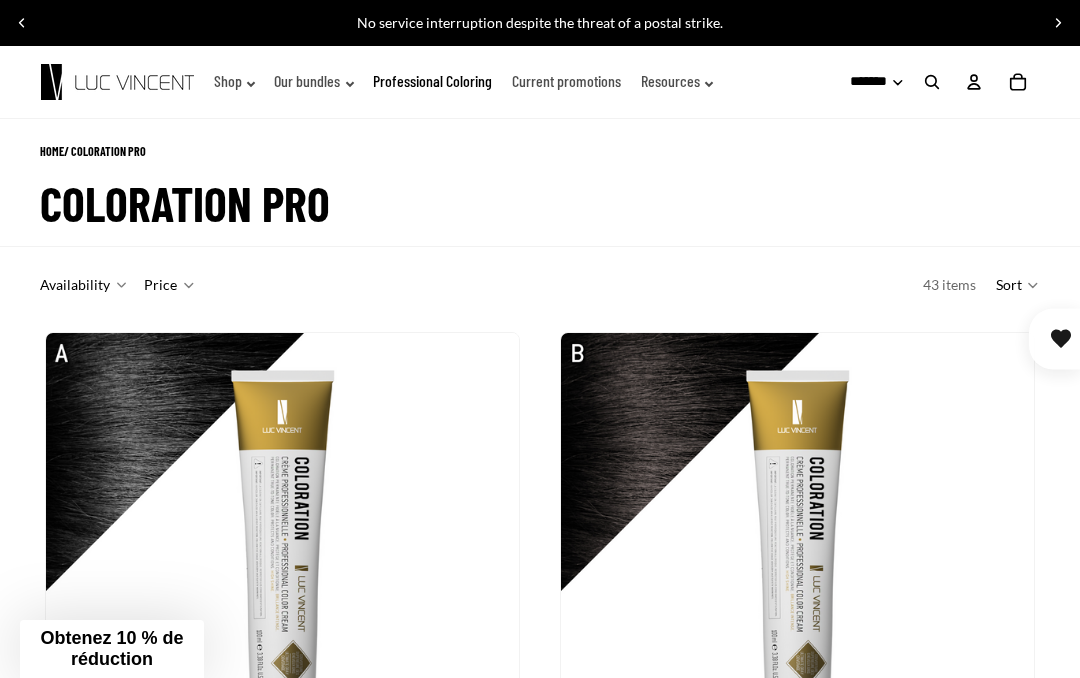 click on "Resources" 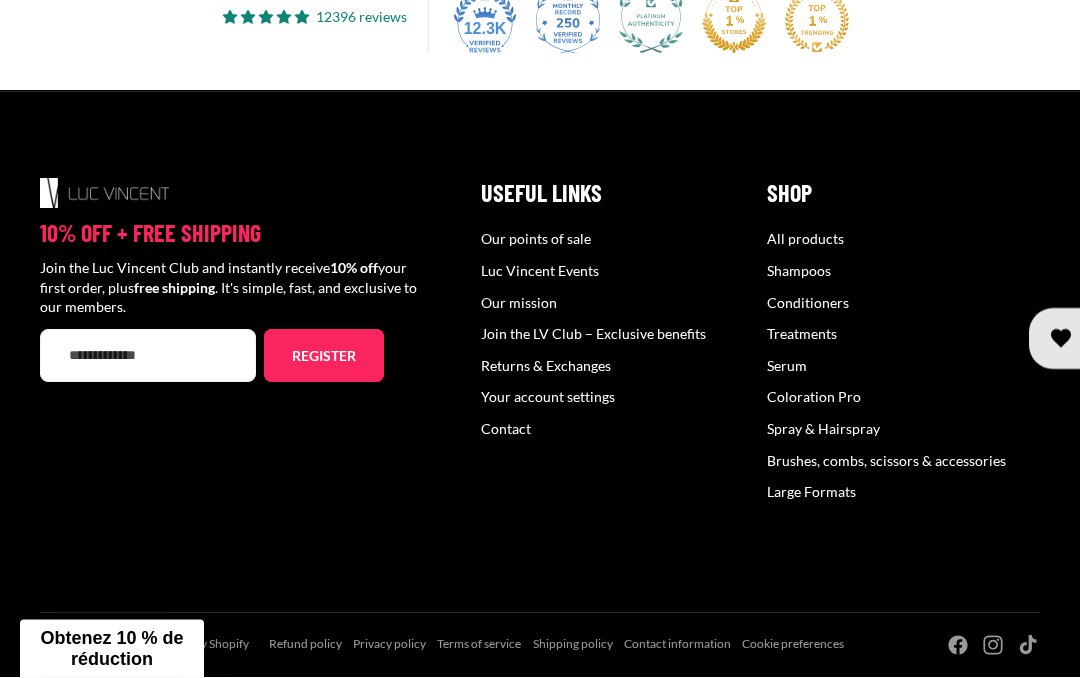 scroll, scrollTop: 4087, scrollLeft: 0, axis: vertical 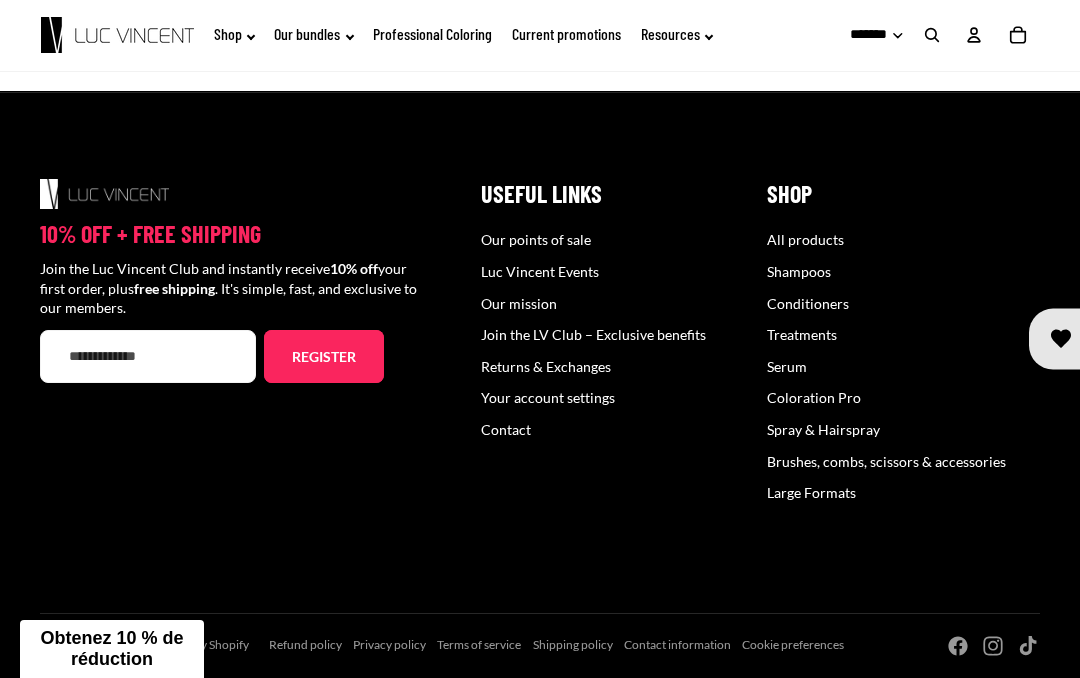click on "Contact" at bounding box center [506, 429] 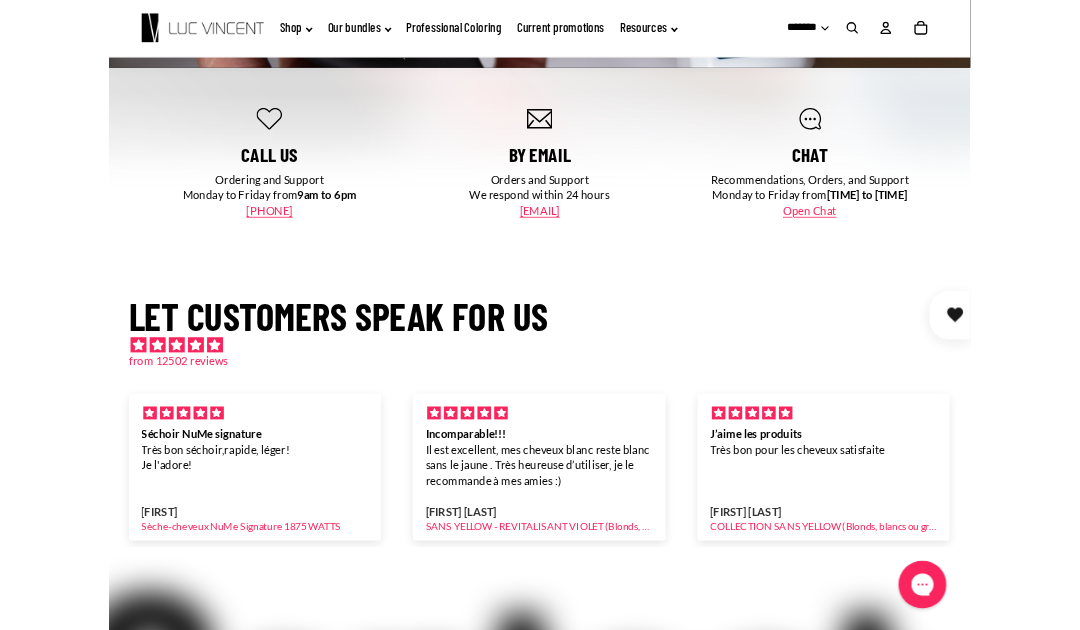 scroll, scrollTop: 350, scrollLeft: 0, axis: vertical 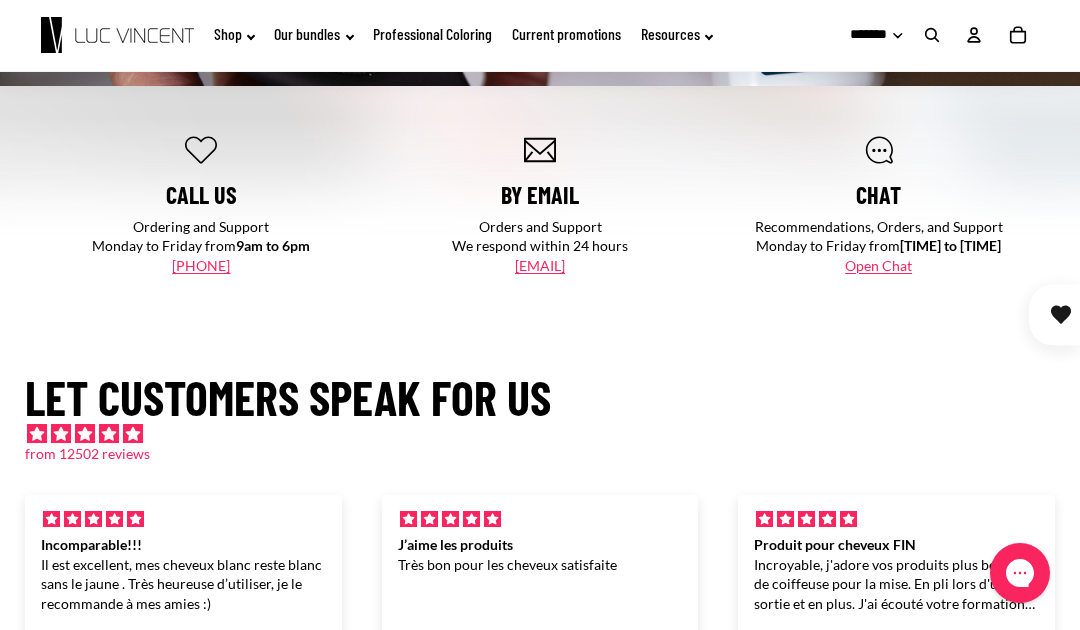 click on "Open Chat" at bounding box center (878, 265) 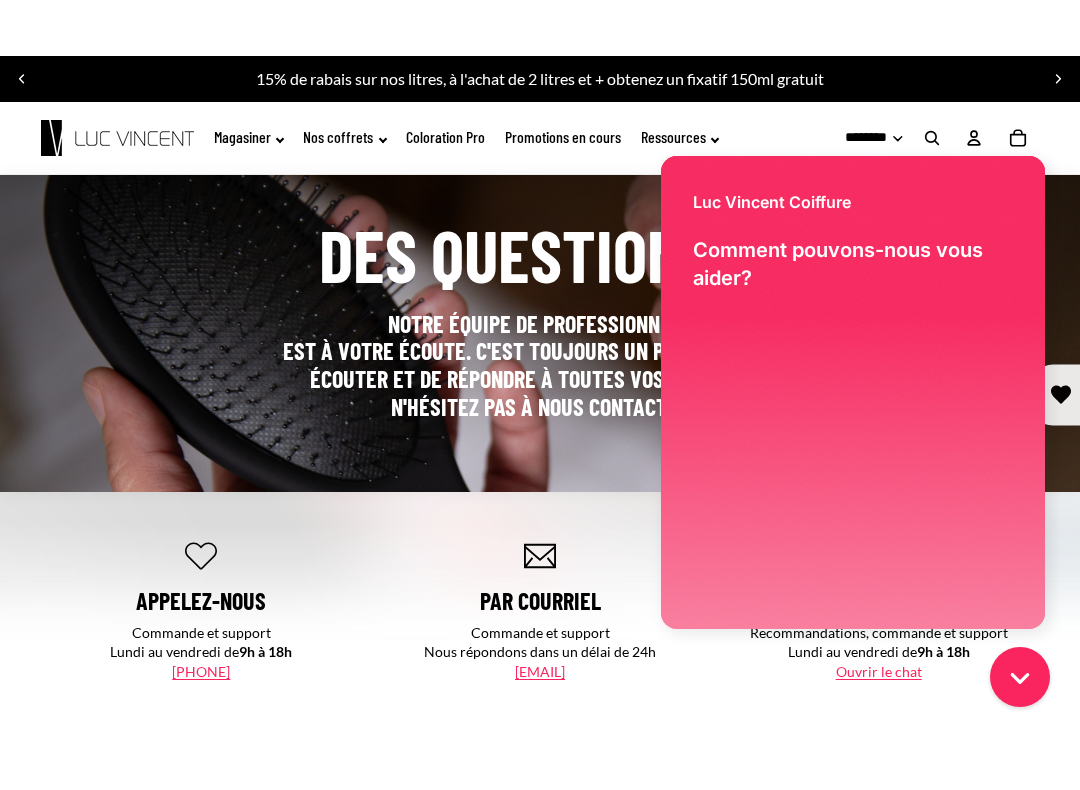 scroll, scrollTop: 0, scrollLeft: 0, axis: both 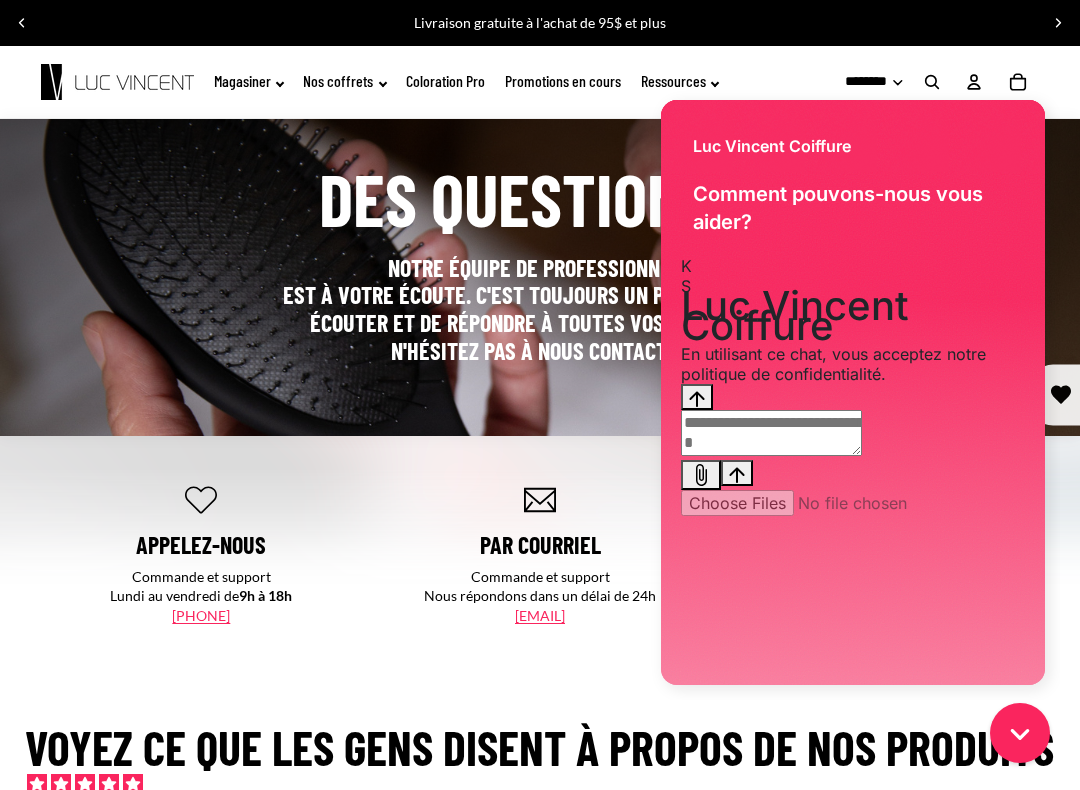 click at bounding box center [771, 433] 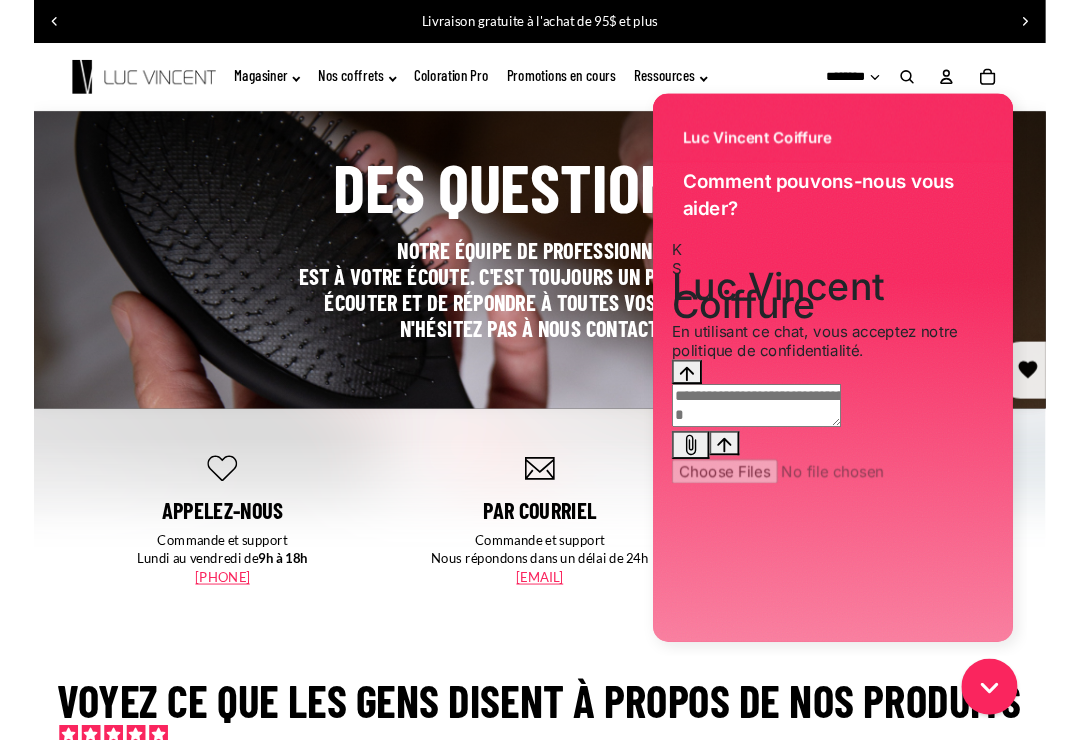 scroll, scrollTop: 76, scrollLeft: 100, axis: both 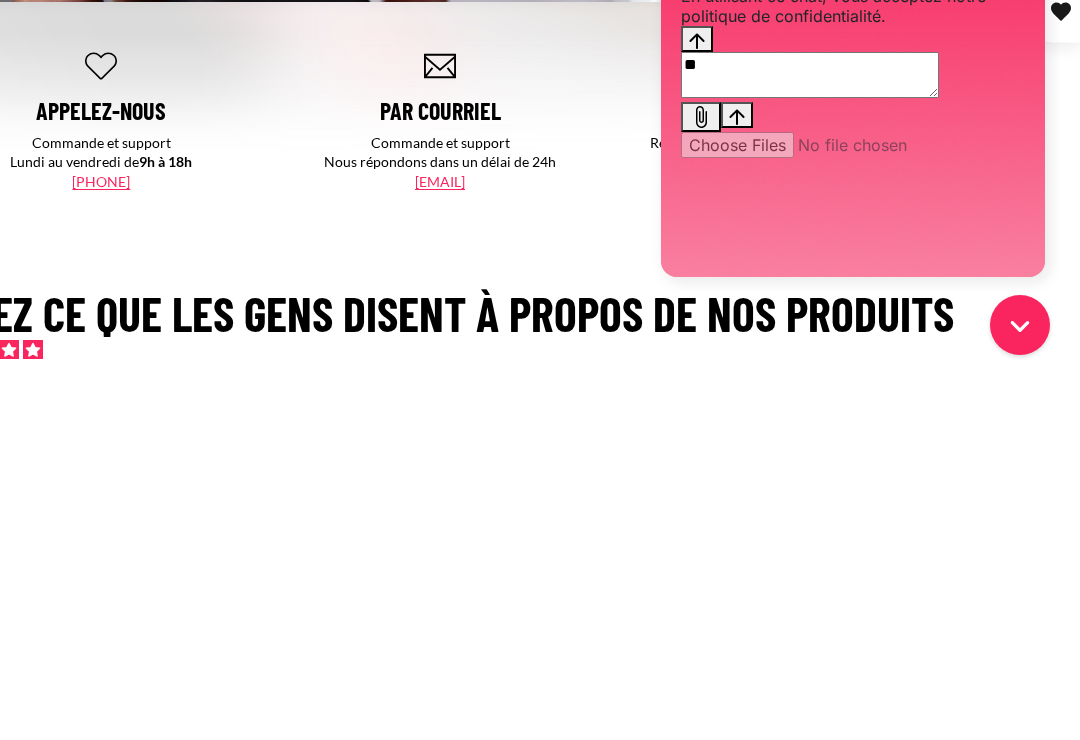 type on "*" 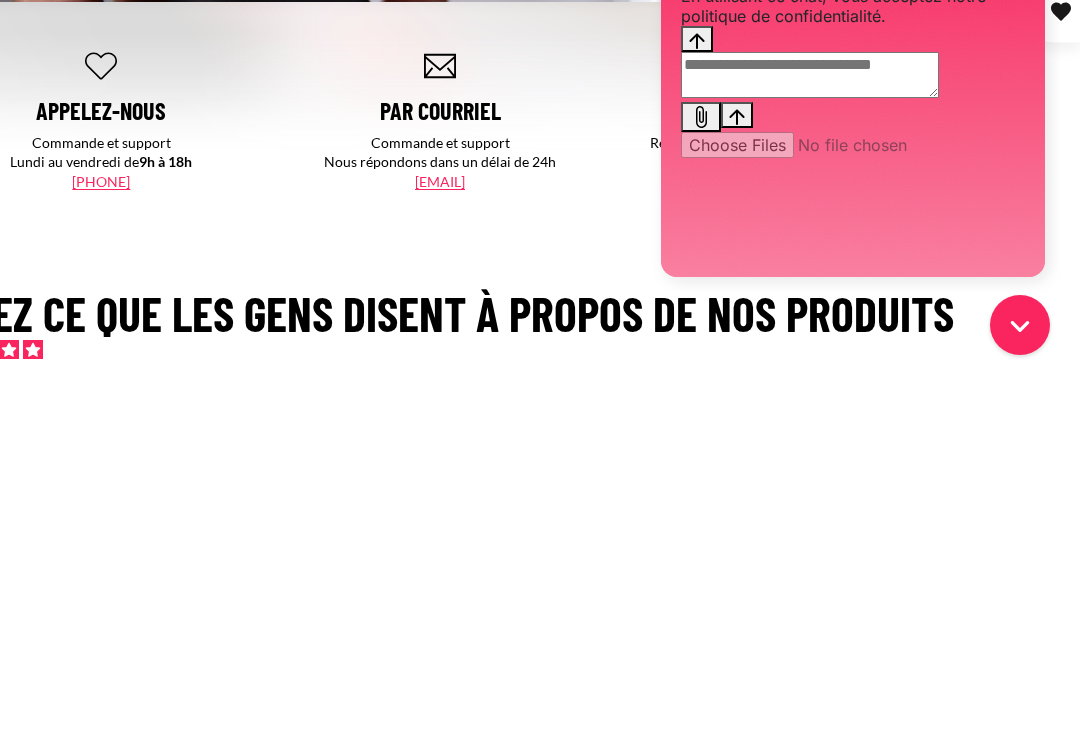 type on "*" 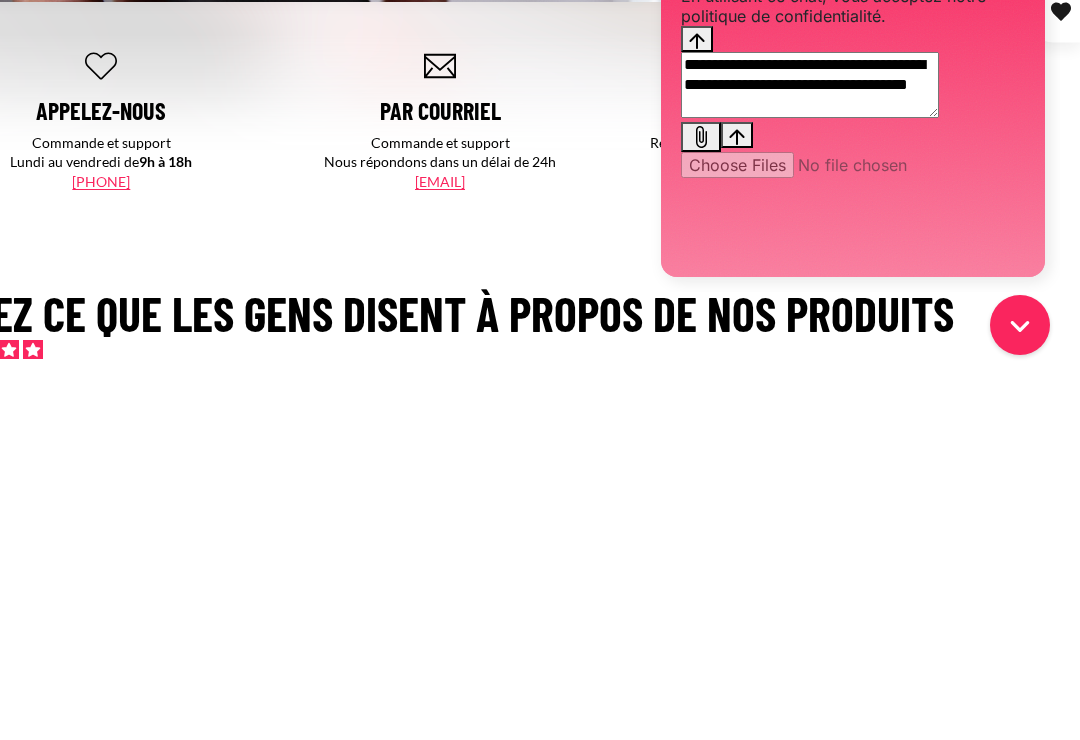 scroll, scrollTop: 0, scrollLeft: 0, axis: both 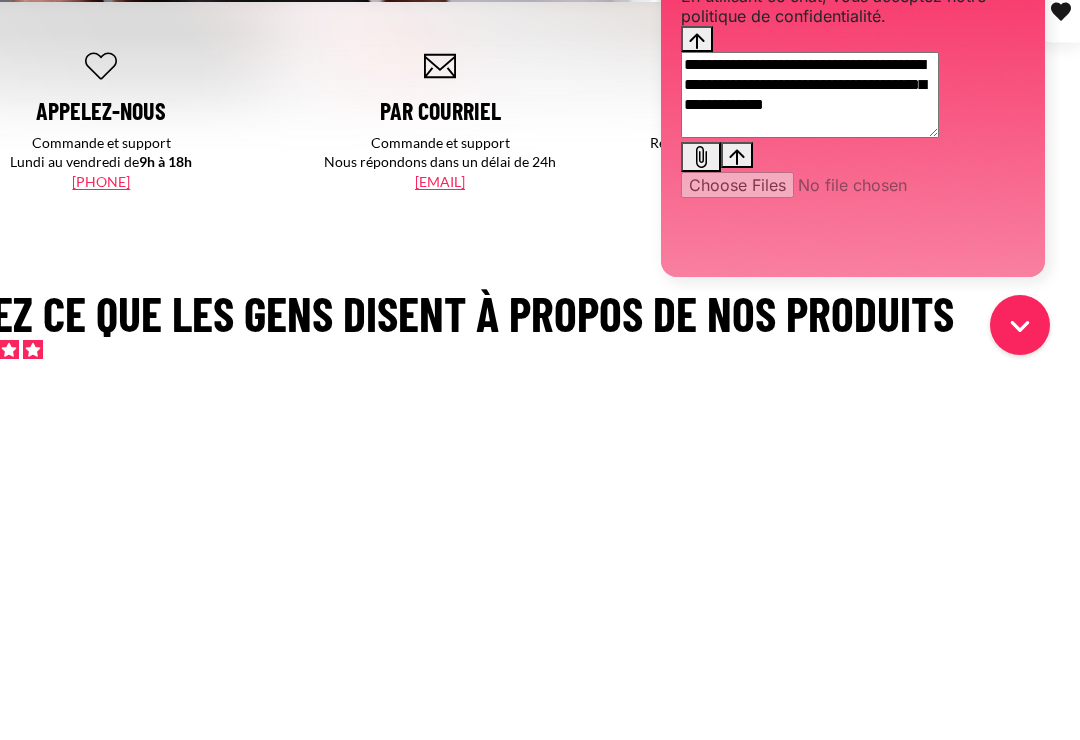 type on "**********" 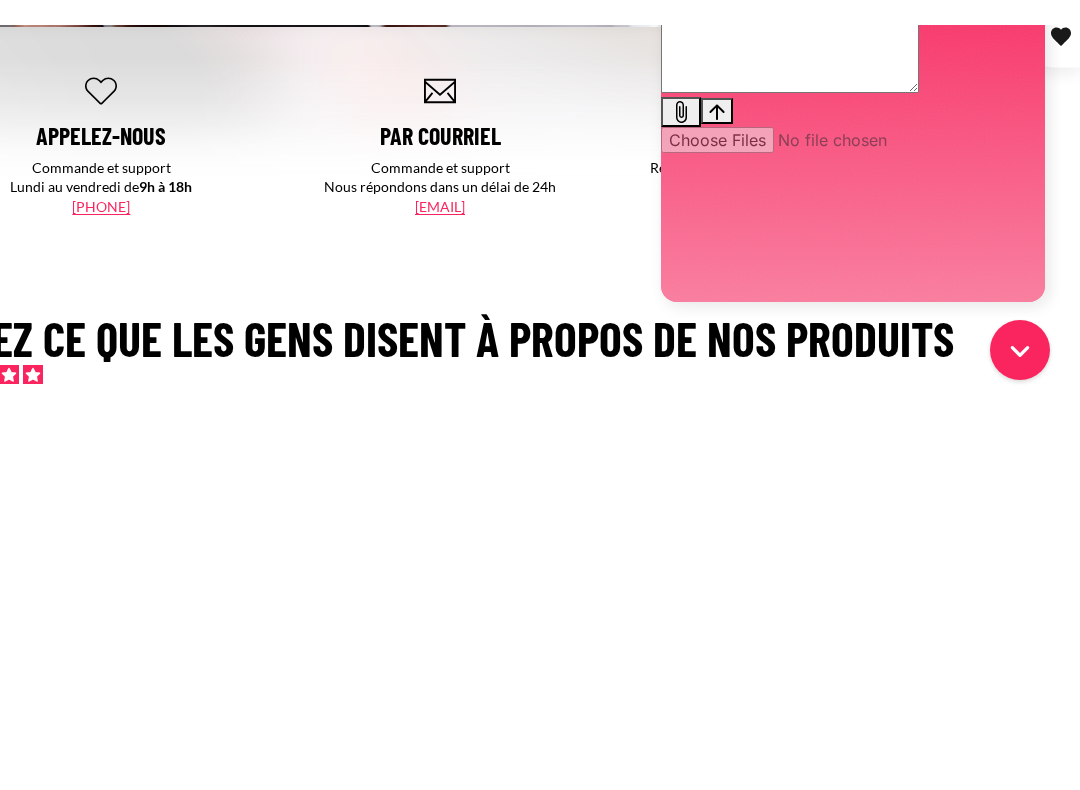 scroll, scrollTop: 434, scrollLeft: 100, axis: both 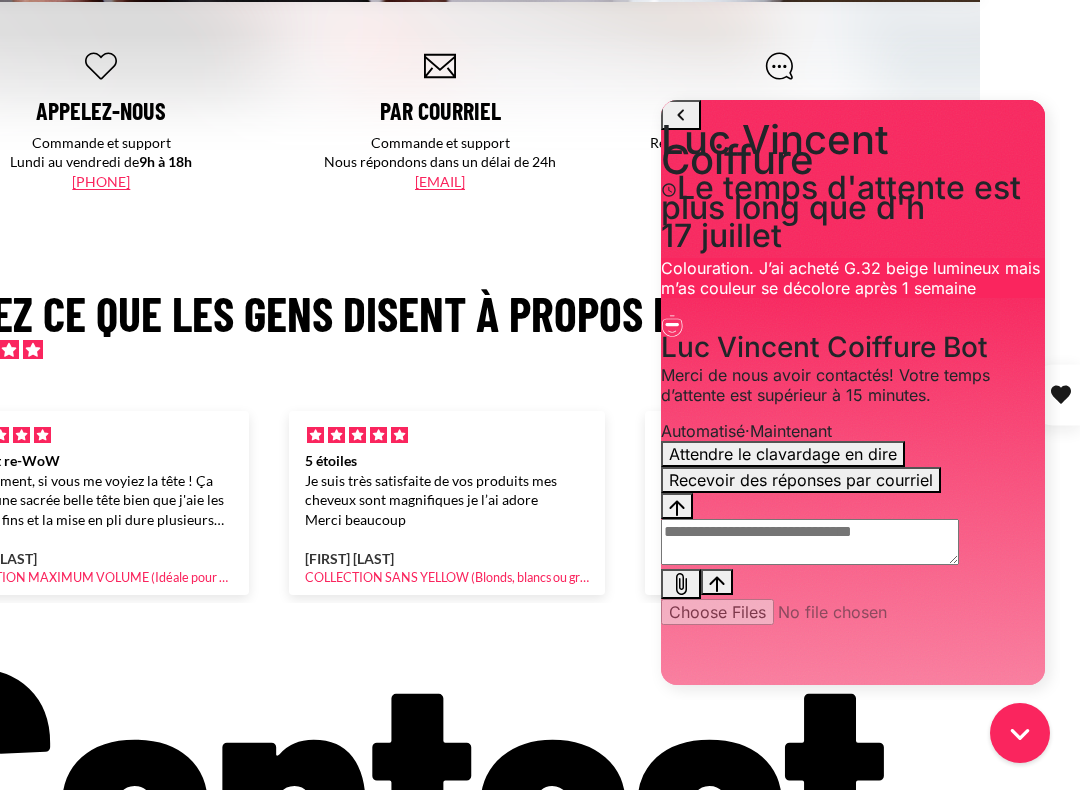 click on "Attendre le clavardage en dire" at bounding box center (783, 454) 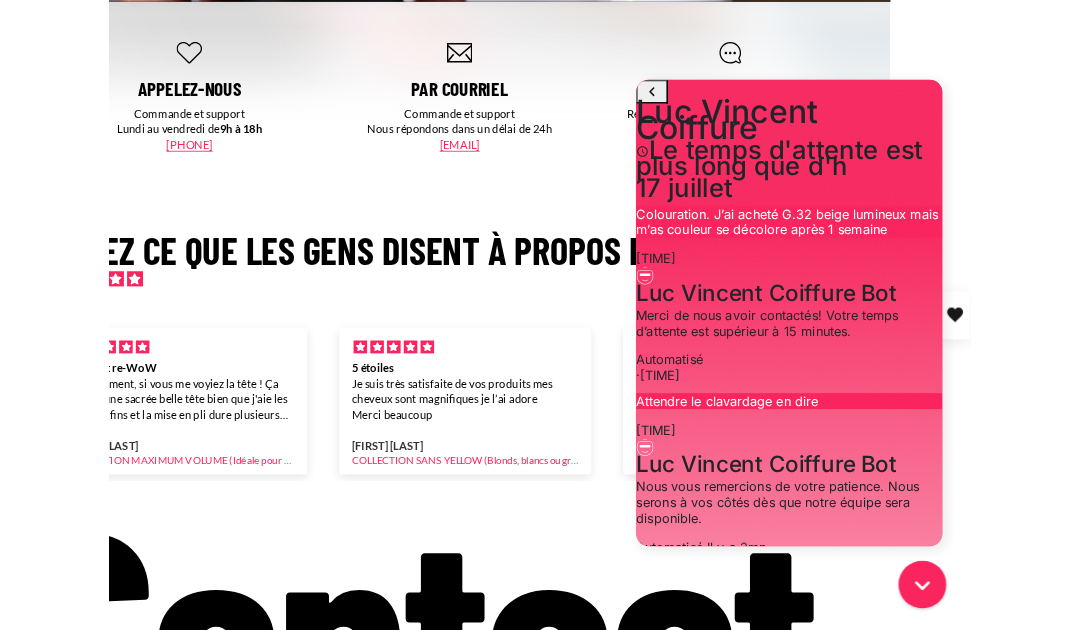 scroll, scrollTop: 538, scrollLeft: 100, axis: both 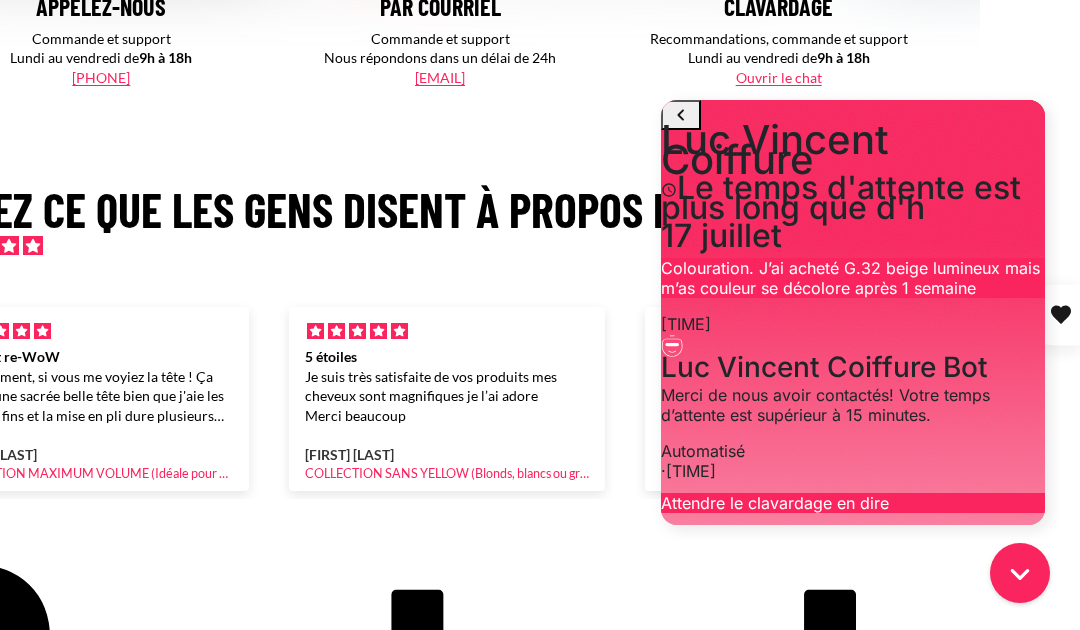 click on "[DATE] [TIME]. You said: Colouration.   J’ai acheté G.32 beige lumineux mais m’as couleur se décolore après 1 semaine [TIME] [BRAND] Bot [TIME]. [BRAND] Bot says: Merci de nous avoir contactés! Votre temps d’attente est supérieur à 15 minutes. , Automatisé  ·  [TIME] [TIME]. You said: Attendre le clavardage en dire [TIME] [BRAND] Bot [TIME]. [BRAND] Bot says: Nous vous remercions de votre patience. Nous serons à vos côtés dès que notre équipe sera disponible. , Automatisé  ·  [TIME] [FIRST] [TIME]. [FIRST] says: Bonjour  [FIRST], Merci beaucoup pour votre intérêt envers notre  Coloration Pro [BRAND]  ! Nous serions ravis de vous aider à choisir la nuance idéale parmi les 40 disponibles. Afin de vous guider au mieux, nous vous prions de bien vouloir nous transmettre les informations suivantes : Des photos" at bounding box center [853, 850] 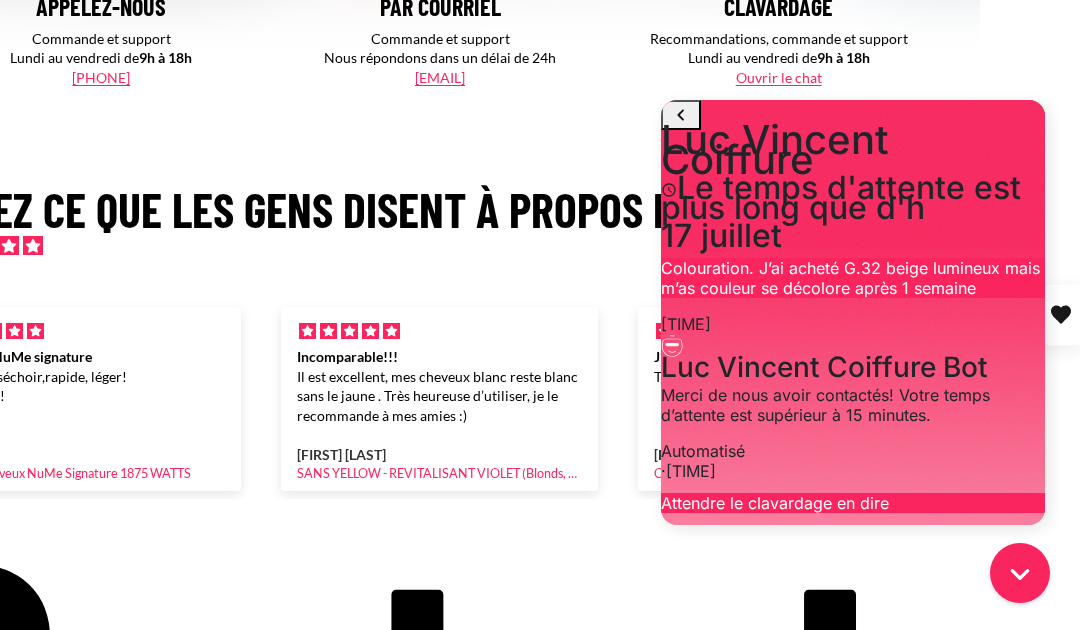 scroll, scrollTop: 542, scrollLeft: 100, axis: both 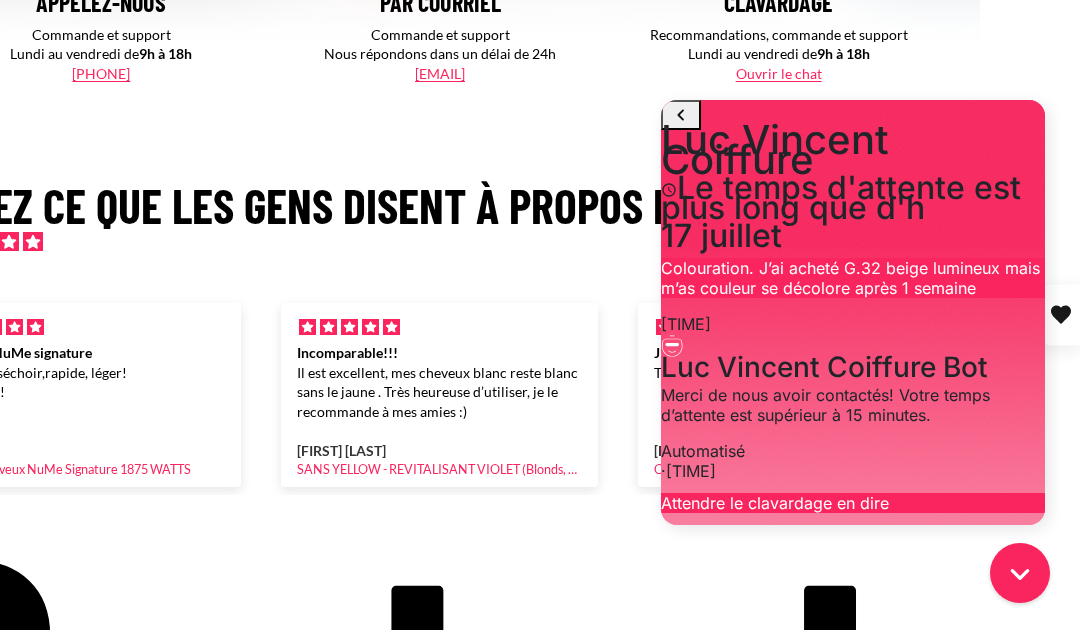 click at bounding box center (677, 1489) 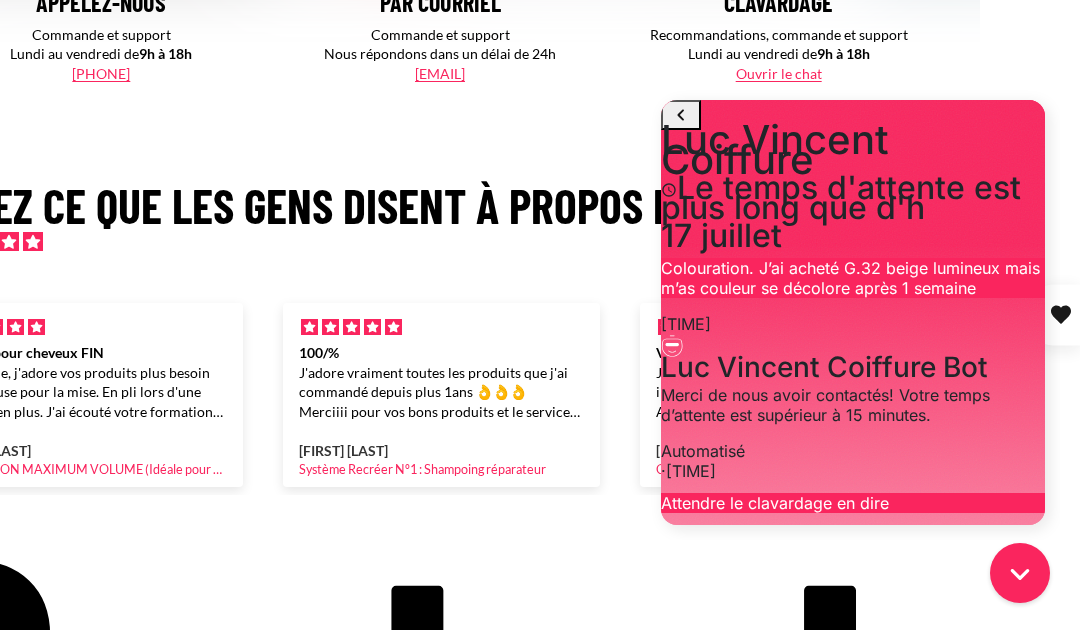 scroll, scrollTop: 1005, scrollLeft: 0, axis: vertical 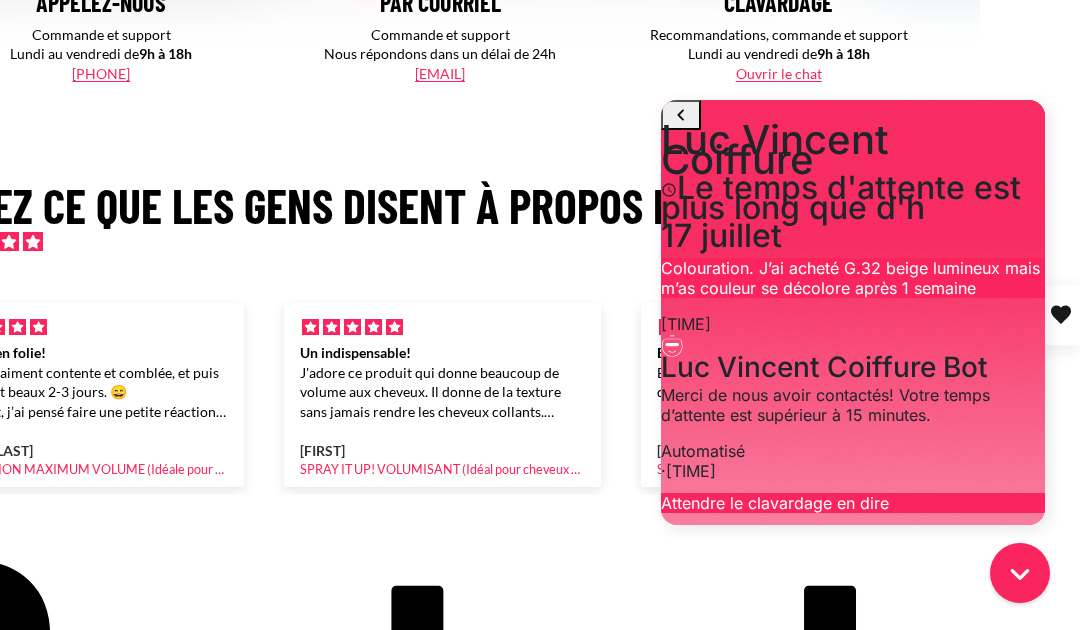 click on "Nous serions ravis de vous aider à choisir la nuance idéale parmi les 40 disponibles. Afin de vous guider au mieux, nous vous prions de bien vouloir nous transmettre les informations suivantes :" at bounding box center [853, 914] 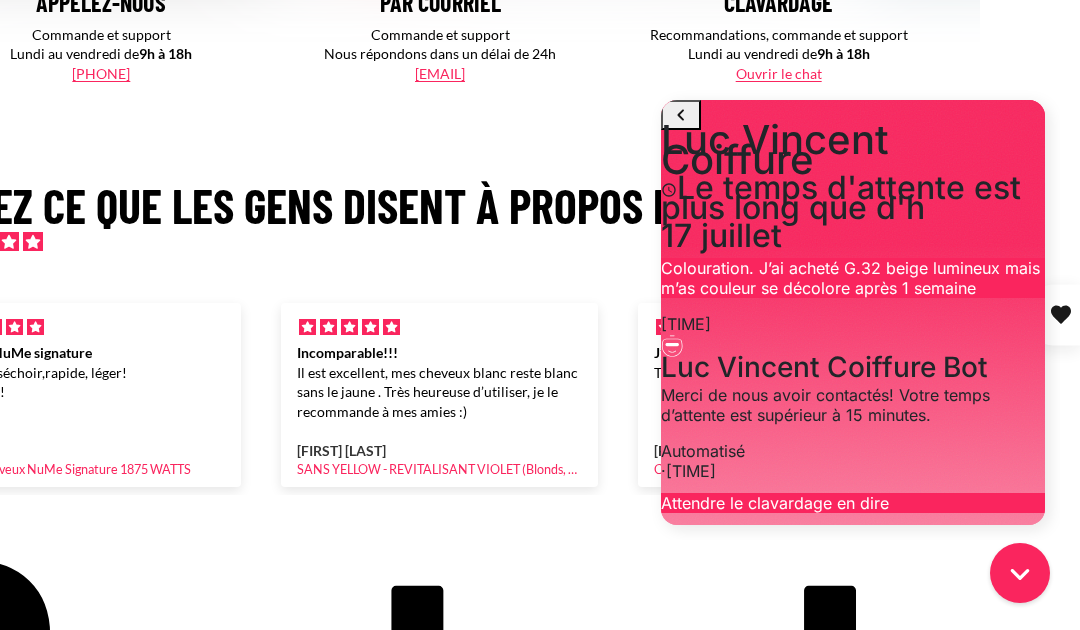 scroll, scrollTop: 990, scrollLeft: 0, axis: vertical 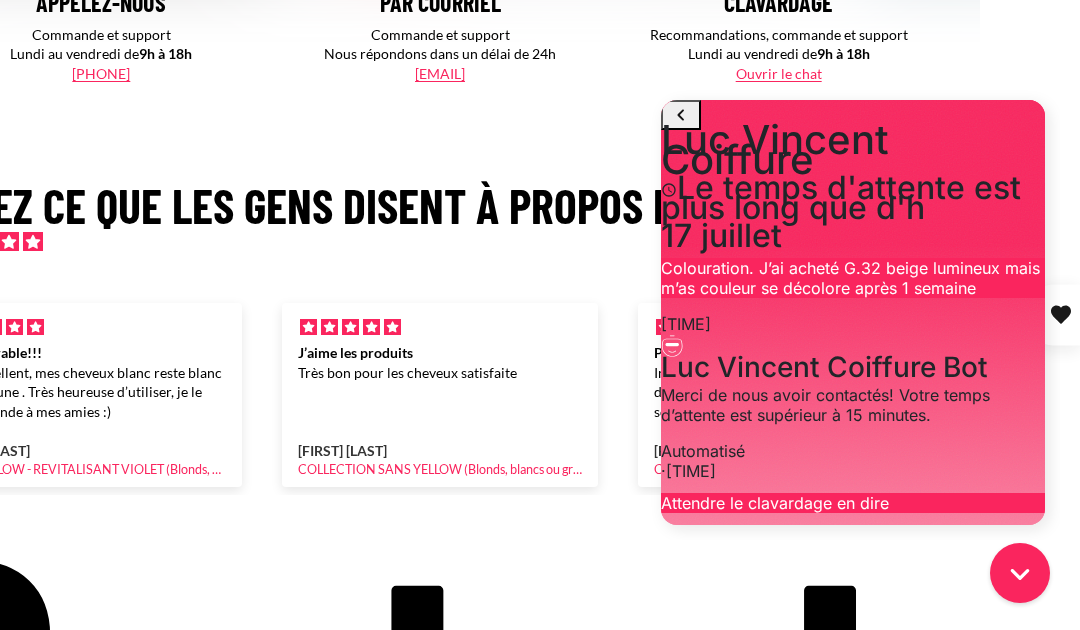 click on "Vidéo de formation à la coloration Luc Vincent" at bounding box center [827, 1160] 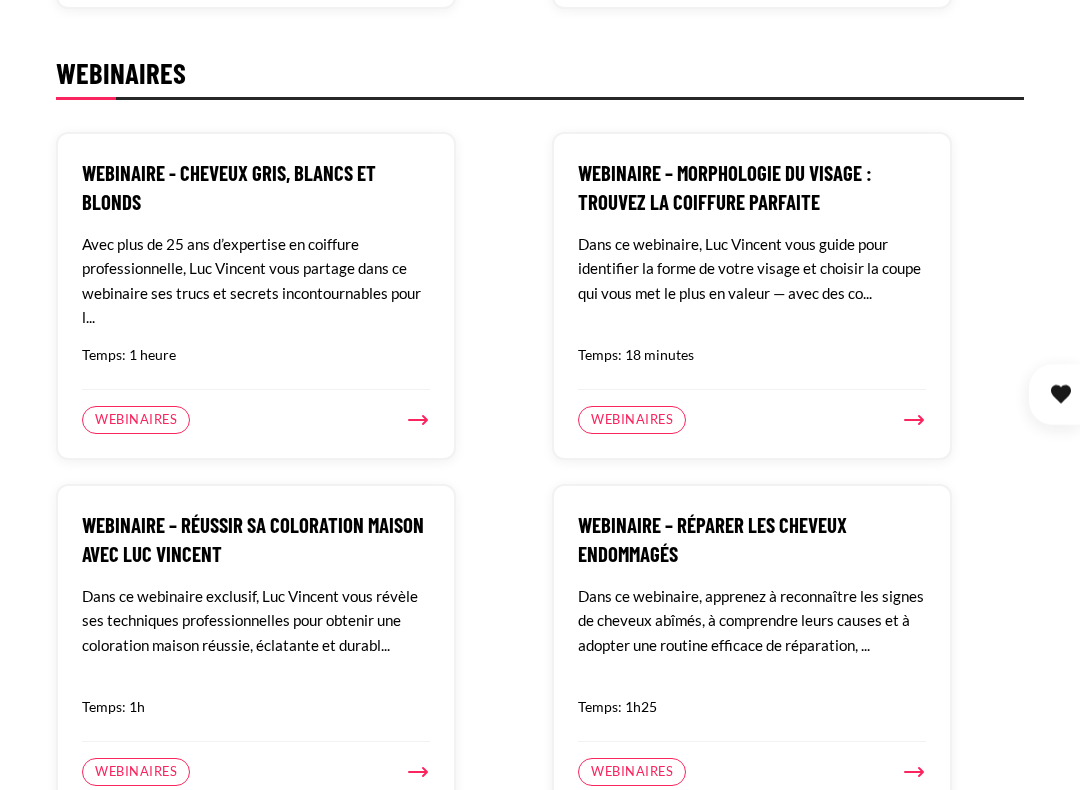 scroll, scrollTop: 1743, scrollLeft: 0, axis: vertical 